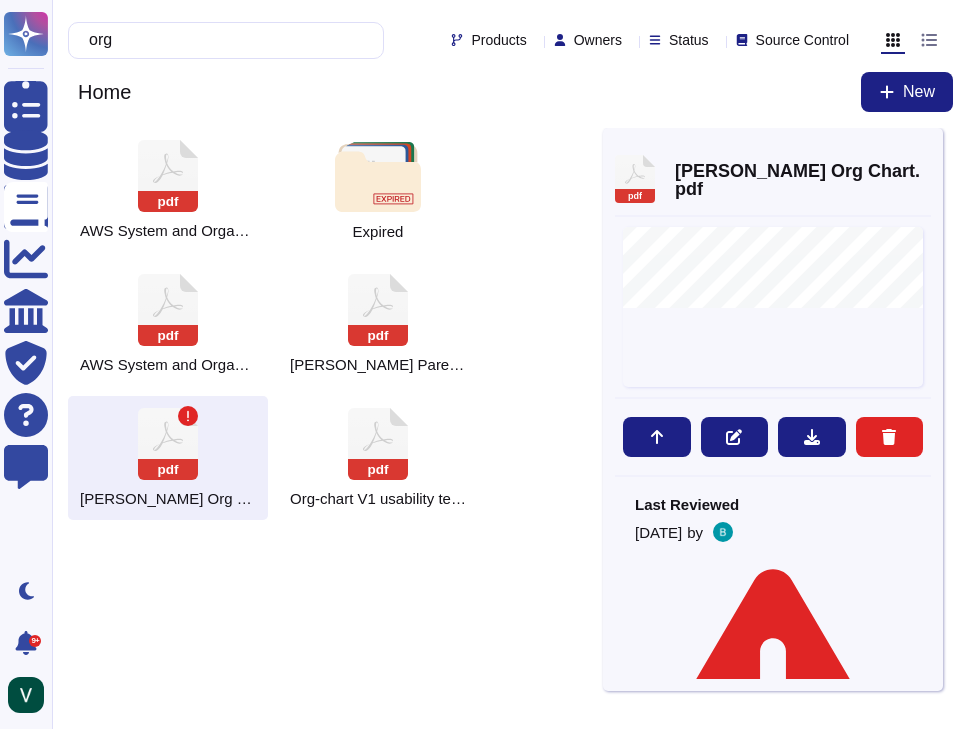 scroll, scrollTop: 0, scrollLeft: 0, axis: both 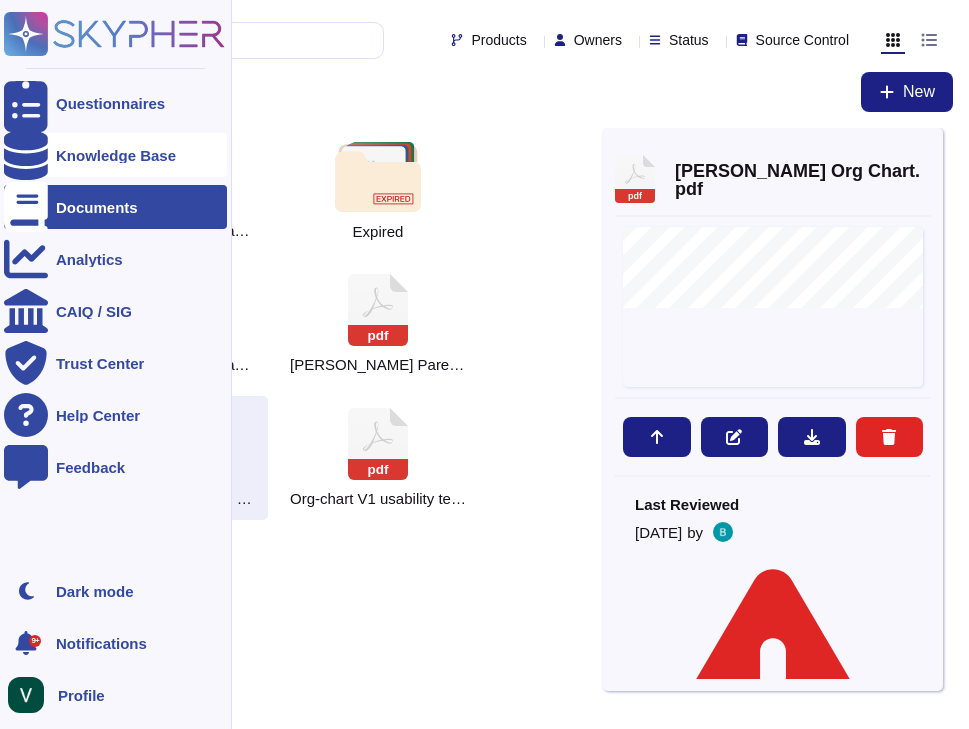 click at bounding box center [26, 155] 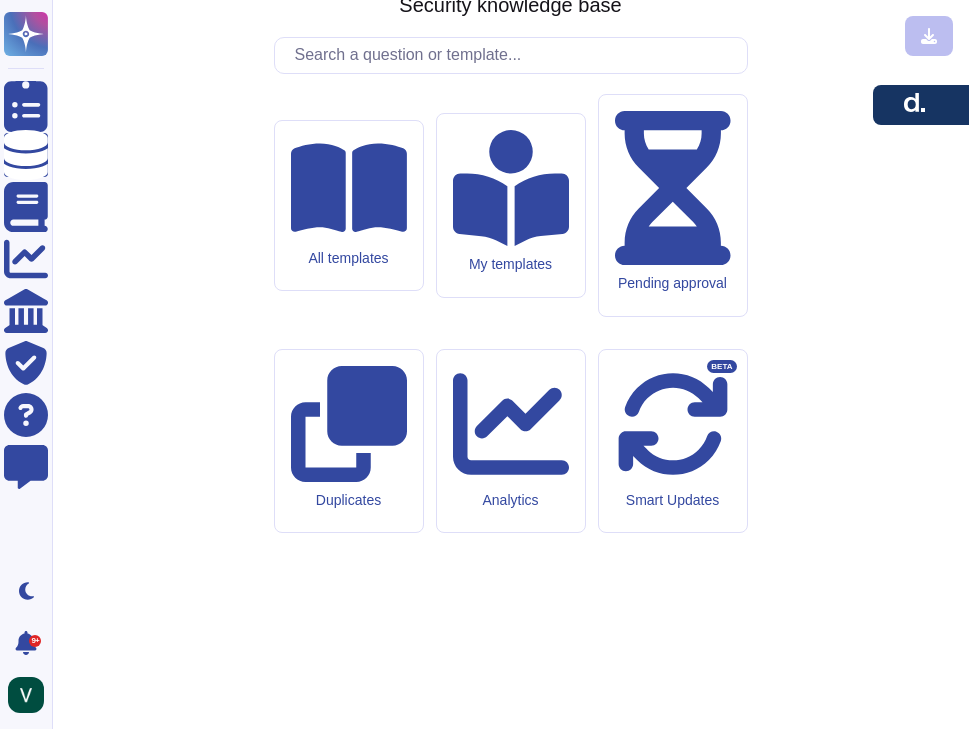 click at bounding box center [516, 55] 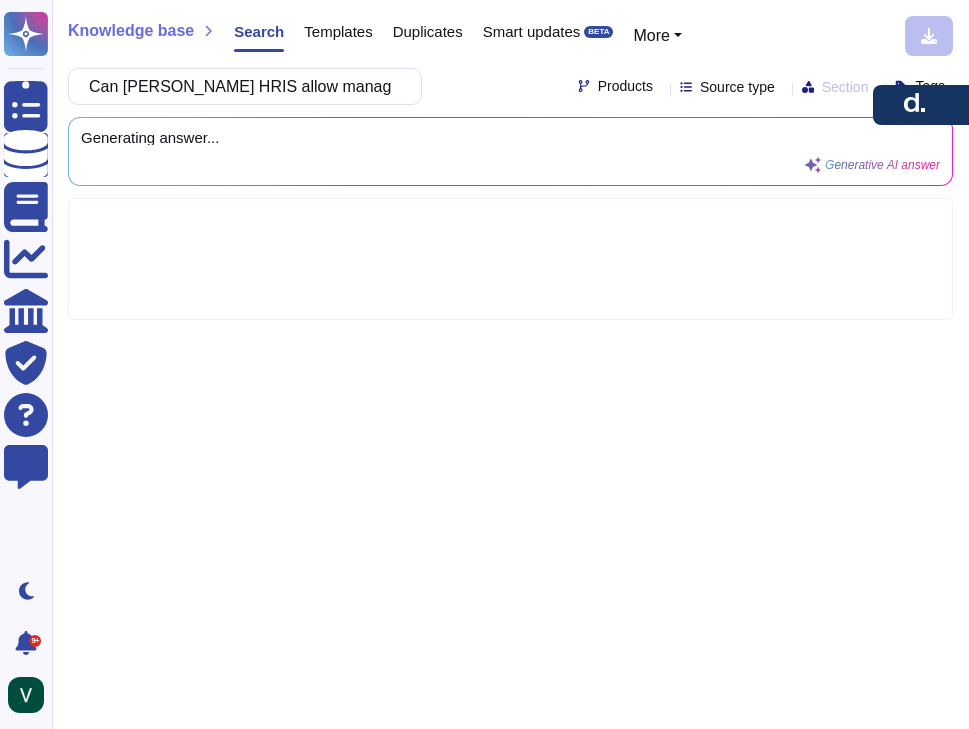 scroll, scrollTop: 0, scrollLeft: 206, axis: horizontal 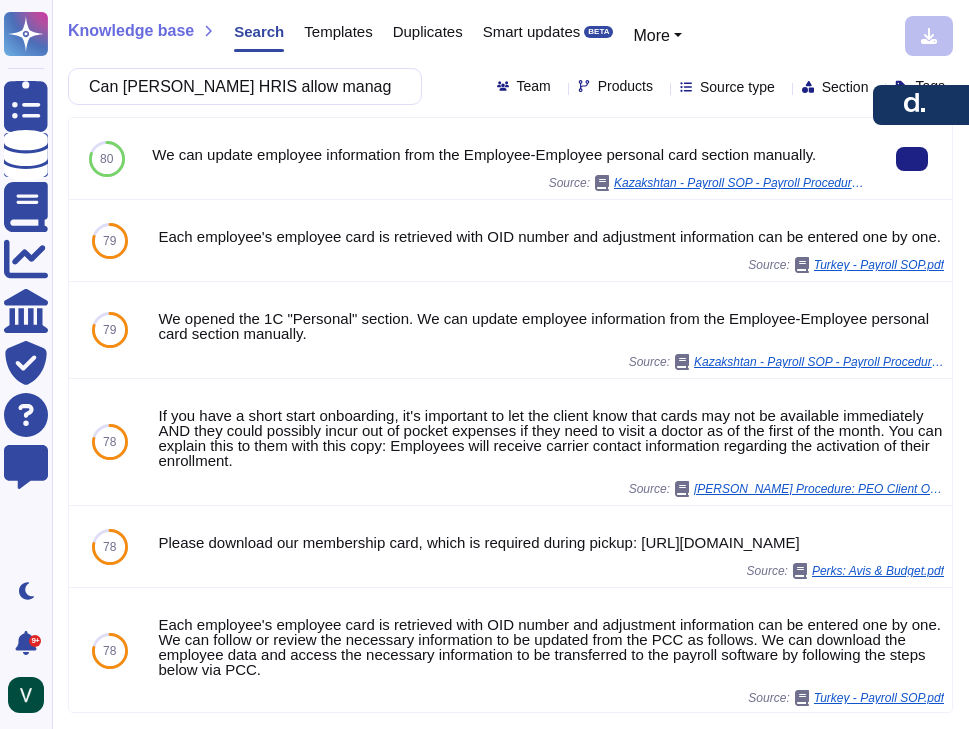 click on "Kazakshtan - Payroll SOP - Payroll Procedure.pdf" at bounding box center [739, 183] 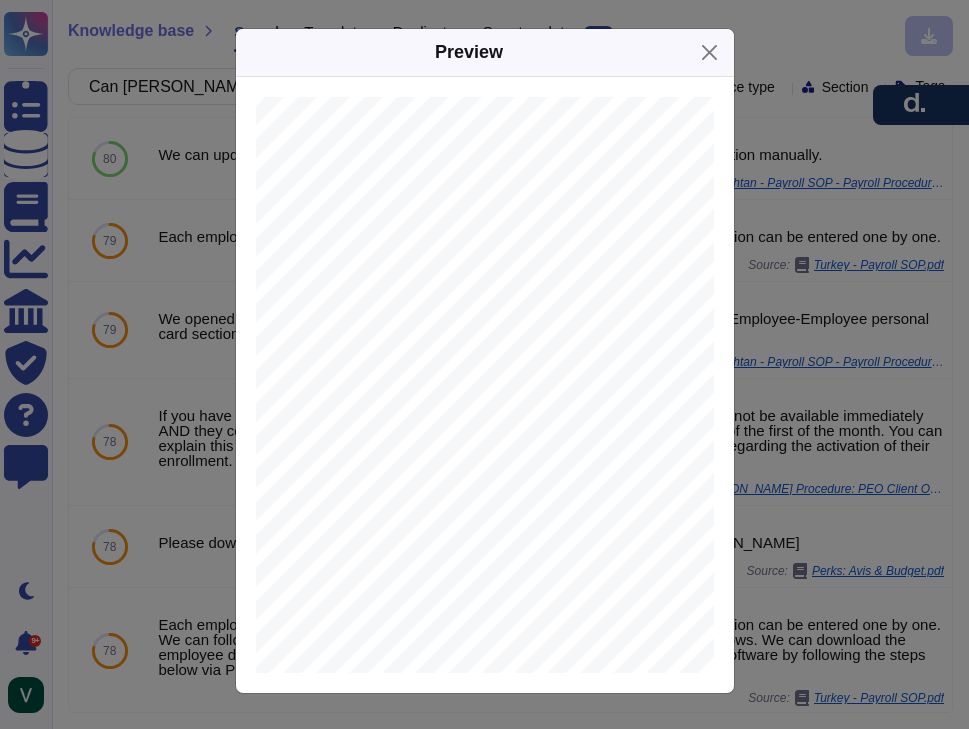 scroll, scrollTop: 11300, scrollLeft: 117, axis: both 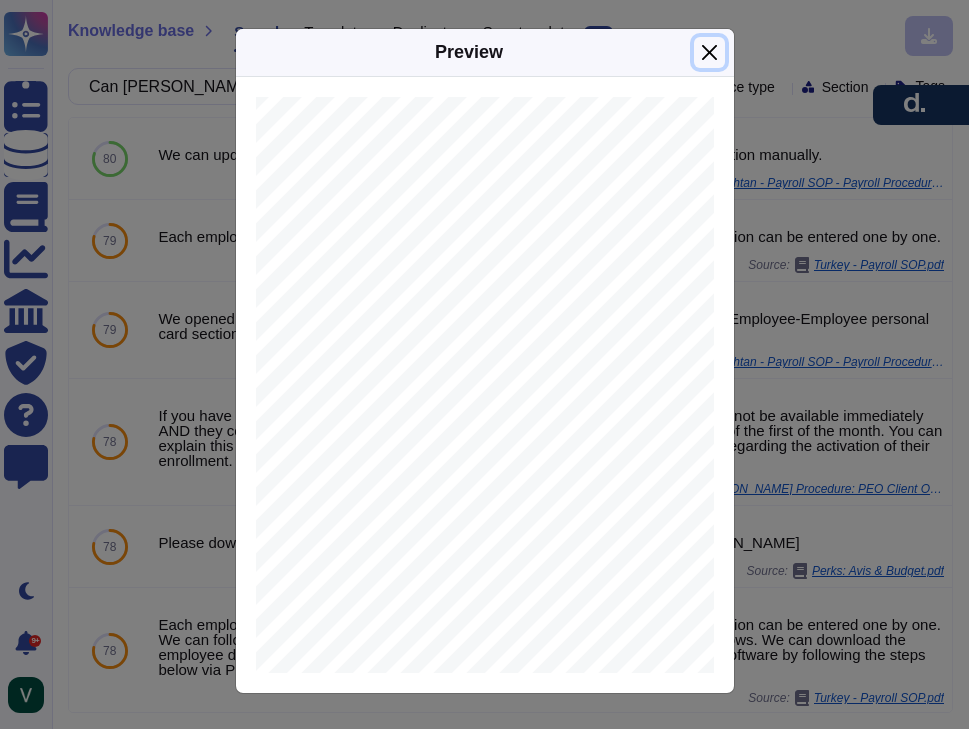 click at bounding box center (709, 52) 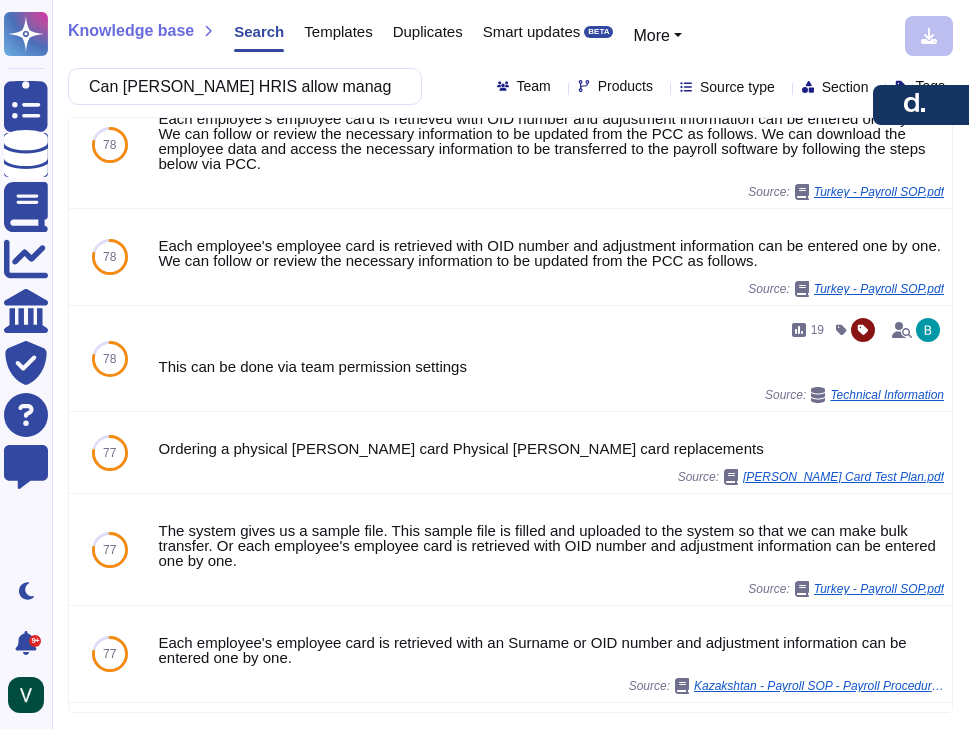 scroll, scrollTop: 515, scrollLeft: 0, axis: vertical 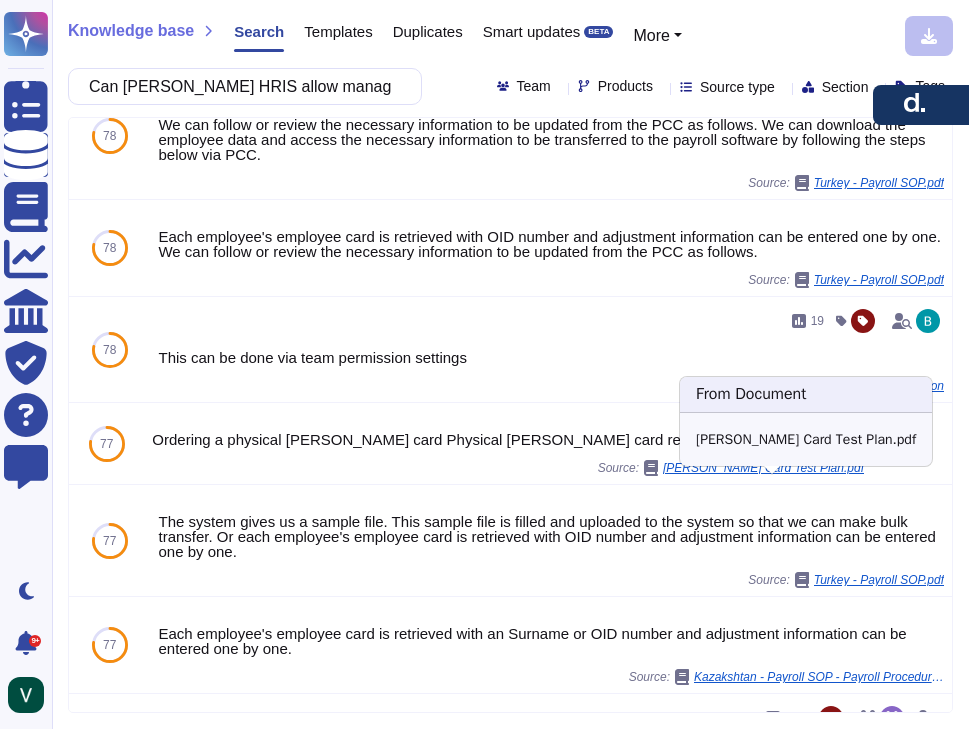 click on "[PERSON_NAME] Card Test Plan.pdf" at bounding box center [763, 468] 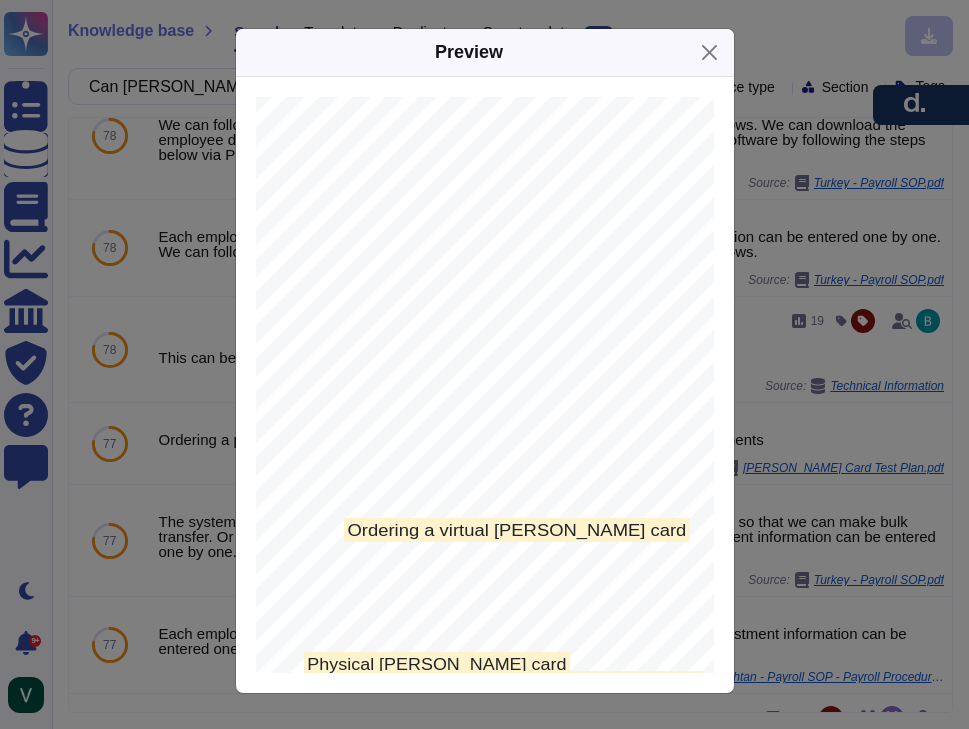 scroll, scrollTop: 156, scrollLeft: 12, axis: both 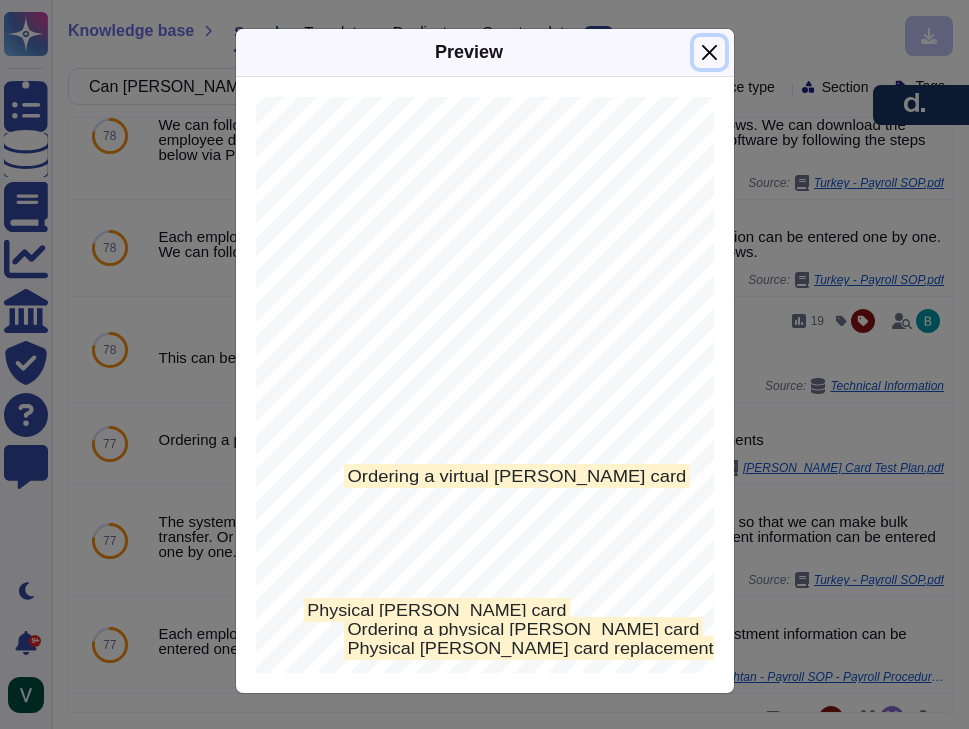 click at bounding box center (709, 52) 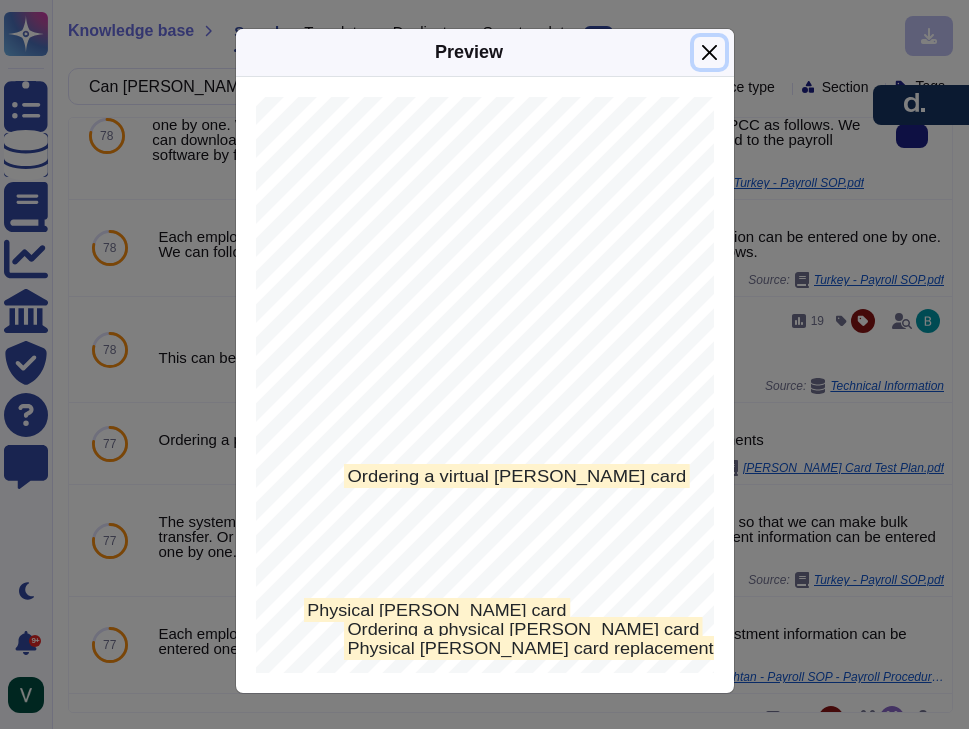 scroll, scrollTop: 0, scrollLeft: 12, axis: horizontal 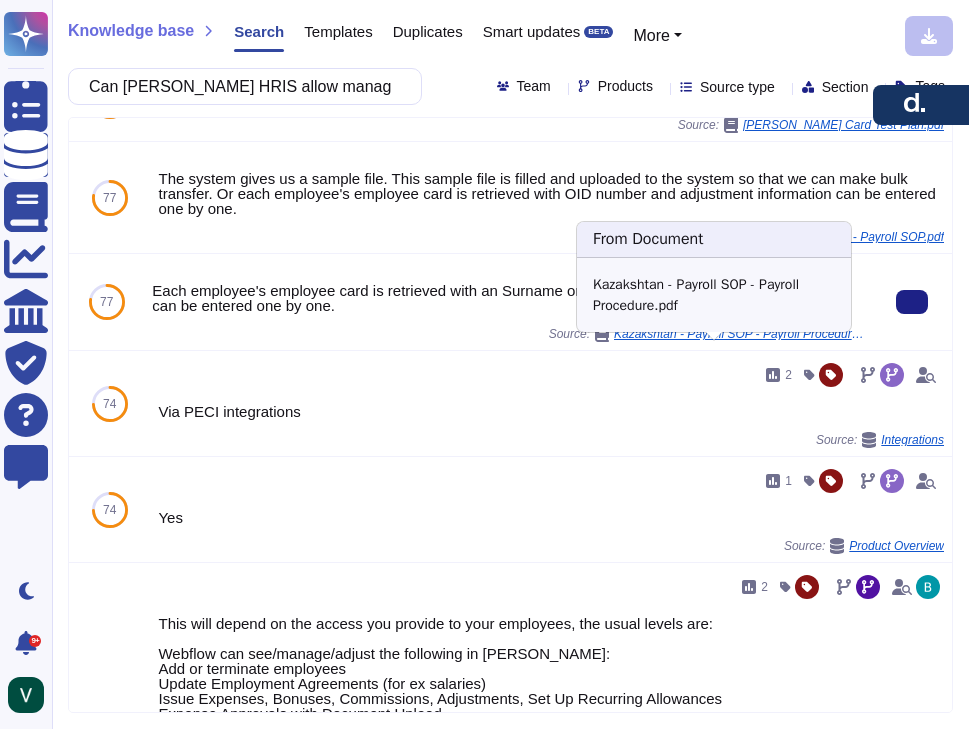 click on "Kazakshtan - Payroll SOP - Payroll Procedure.pdf" at bounding box center (739, 334) 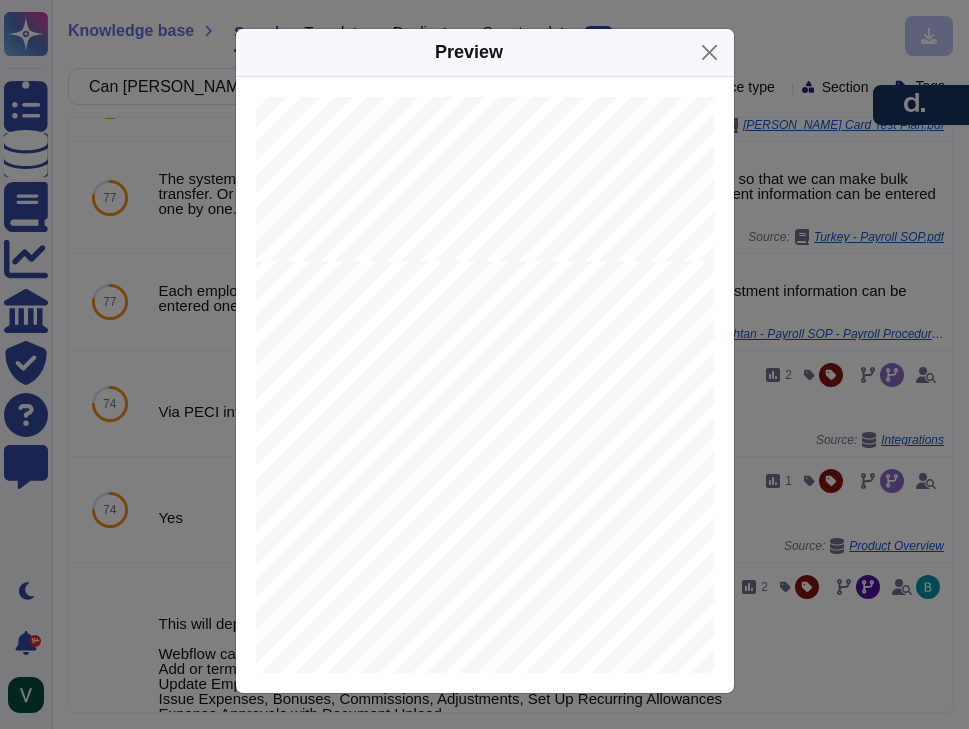 scroll, scrollTop: 11134, scrollLeft: 123, axis: both 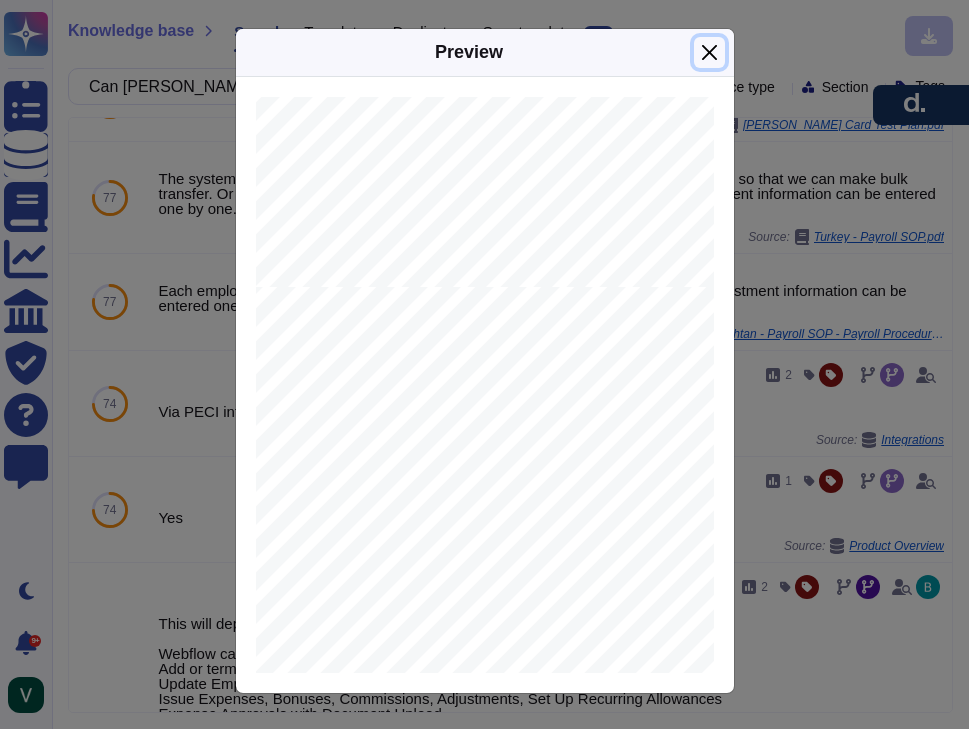 click at bounding box center [709, 52] 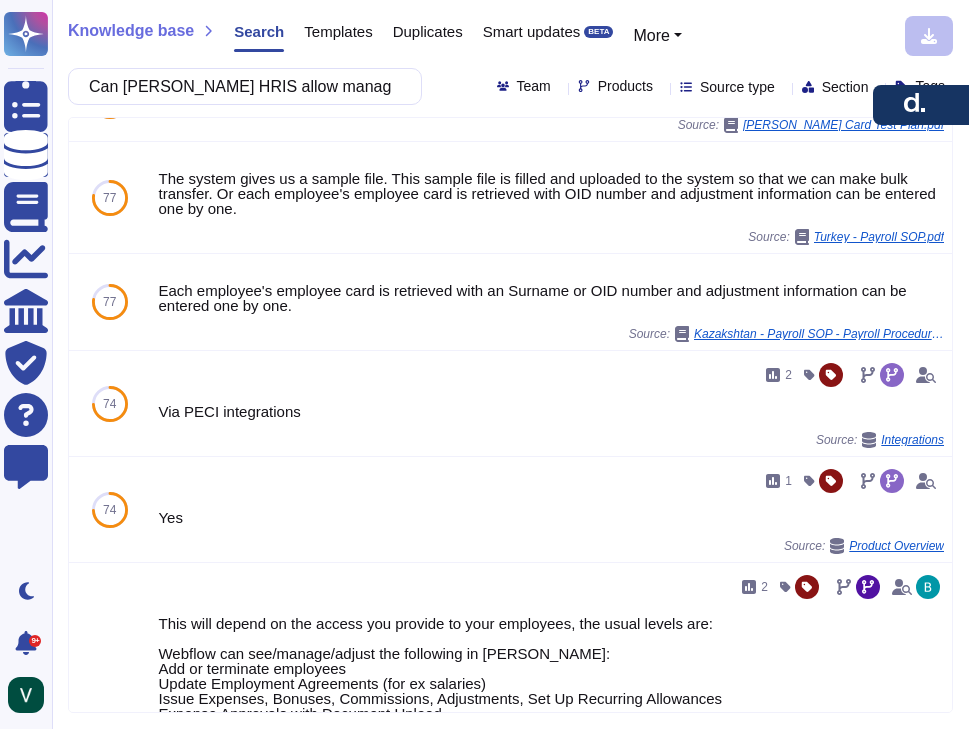 scroll, scrollTop: 7910, scrollLeft: 123, axis: both 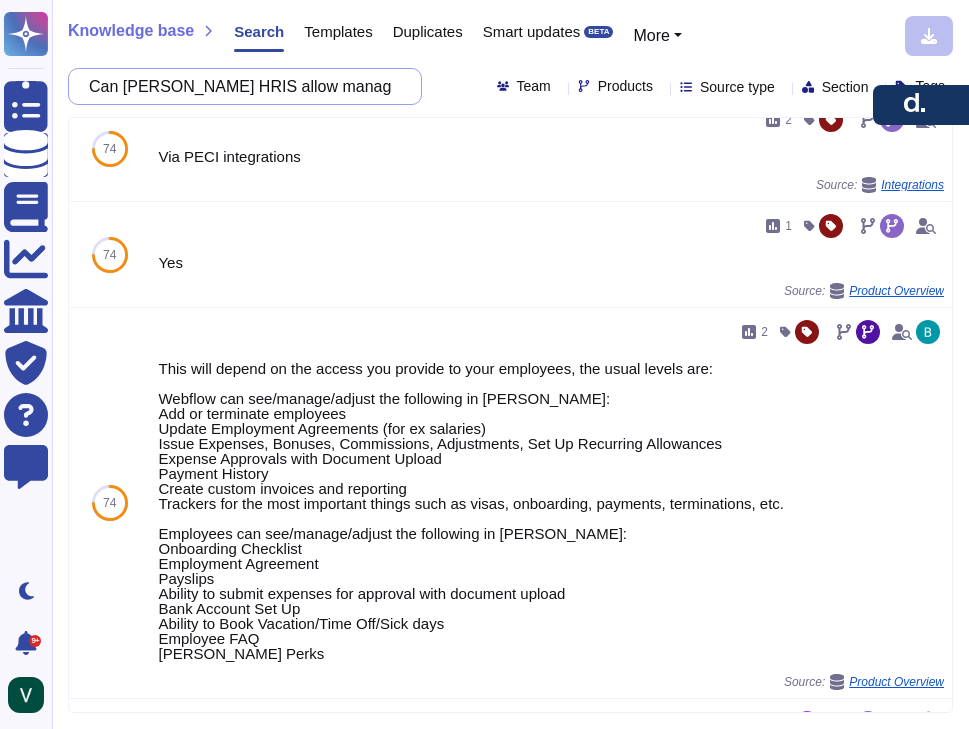 click on "Can [PERSON_NAME] HRIS allow managers to request new employee ID cards?" at bounding box center (240, 86) 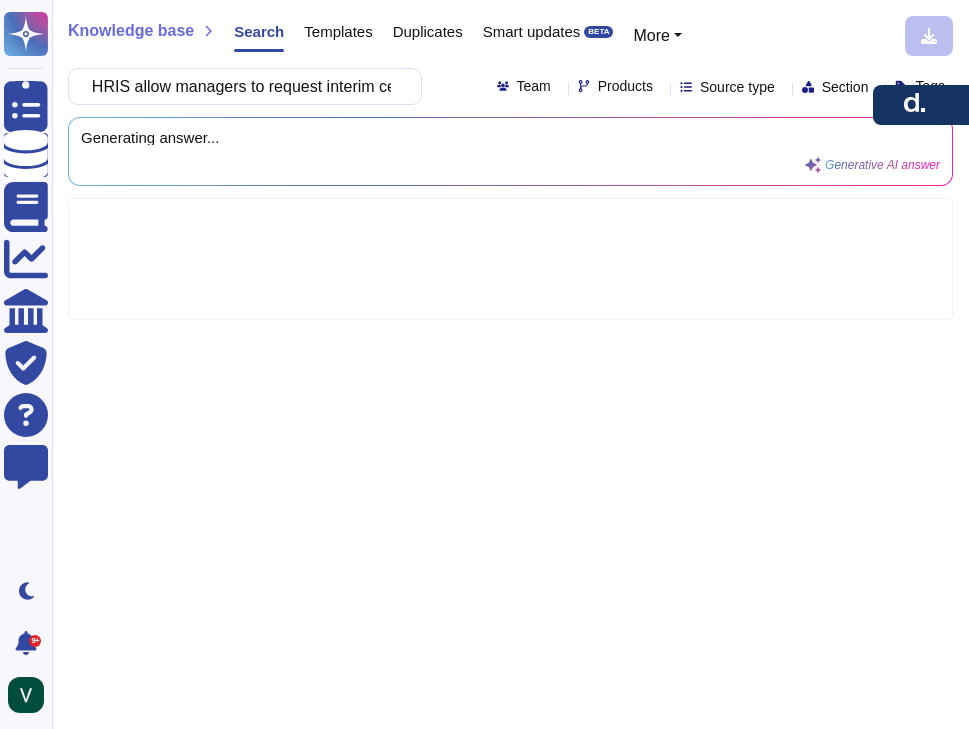 scroll, scrollTop: 0, scrollLeft: 0, axis: both 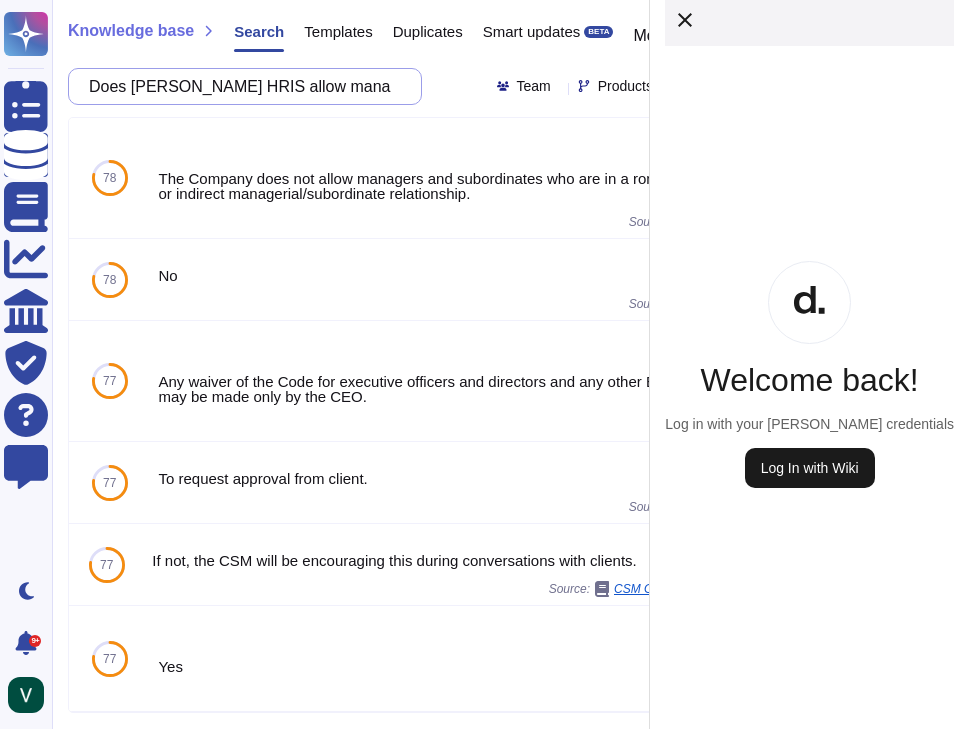 click on "Log In with Wiki" at bounding box center (810, 468) 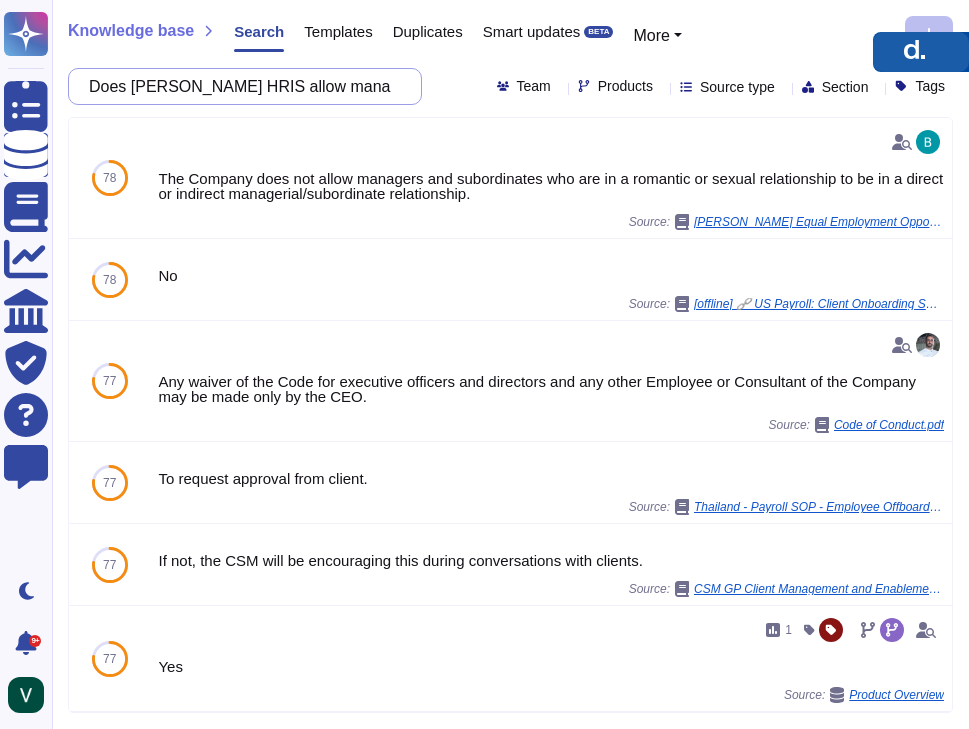 click at bounding box center [921, 52] 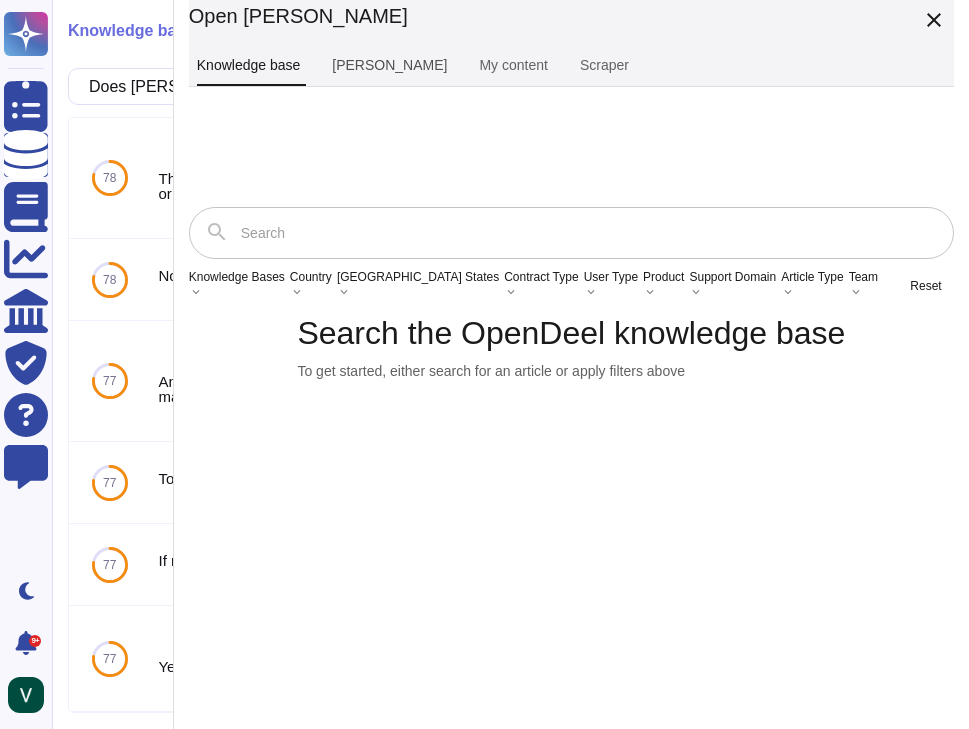 click on "[PERSON_NAME]" at bounding box center [389, 66] 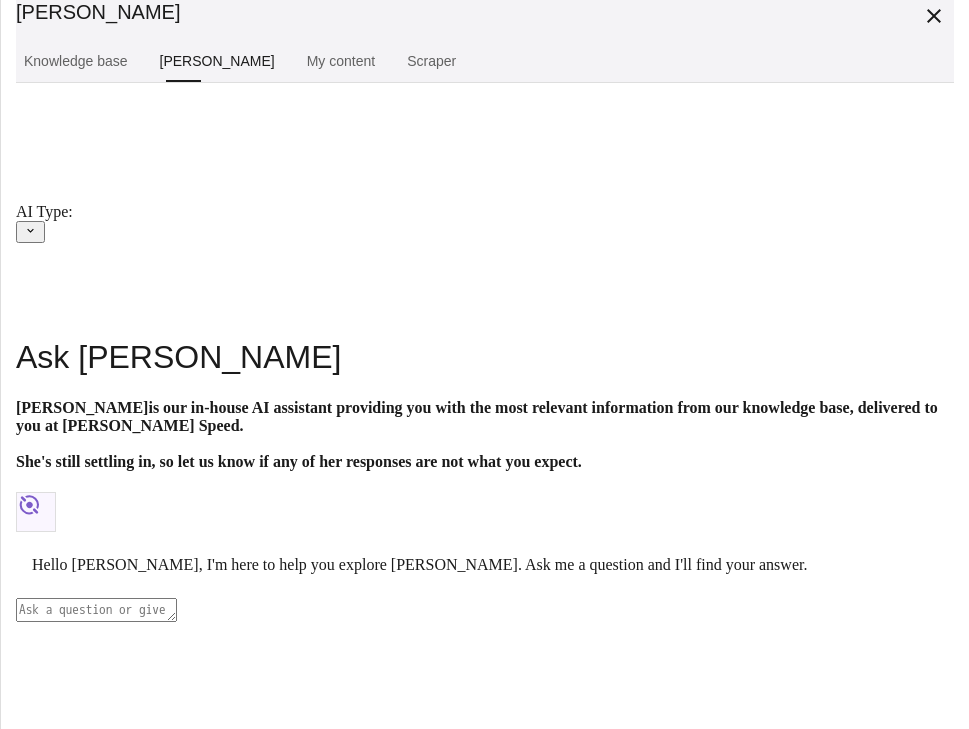 scroll, scrollTop: 201, scrollLeft: 0, axis: vertical 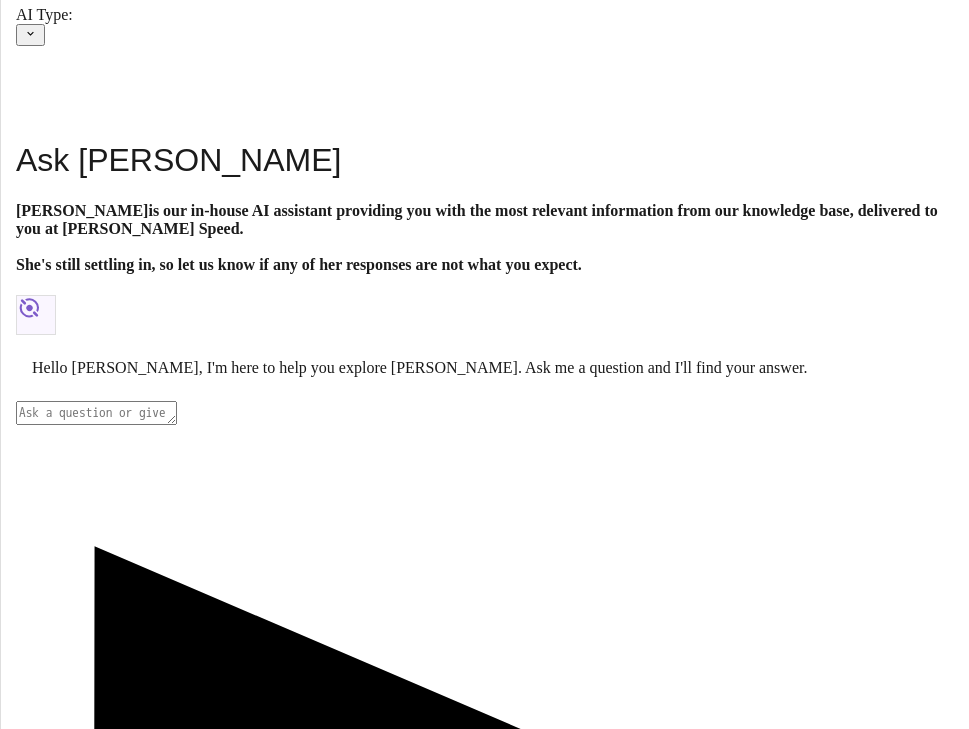 drag, startPoint x: 500, startPoint y: 658, endPoint x: 479, endPoint y: 680, distance: 30.413813 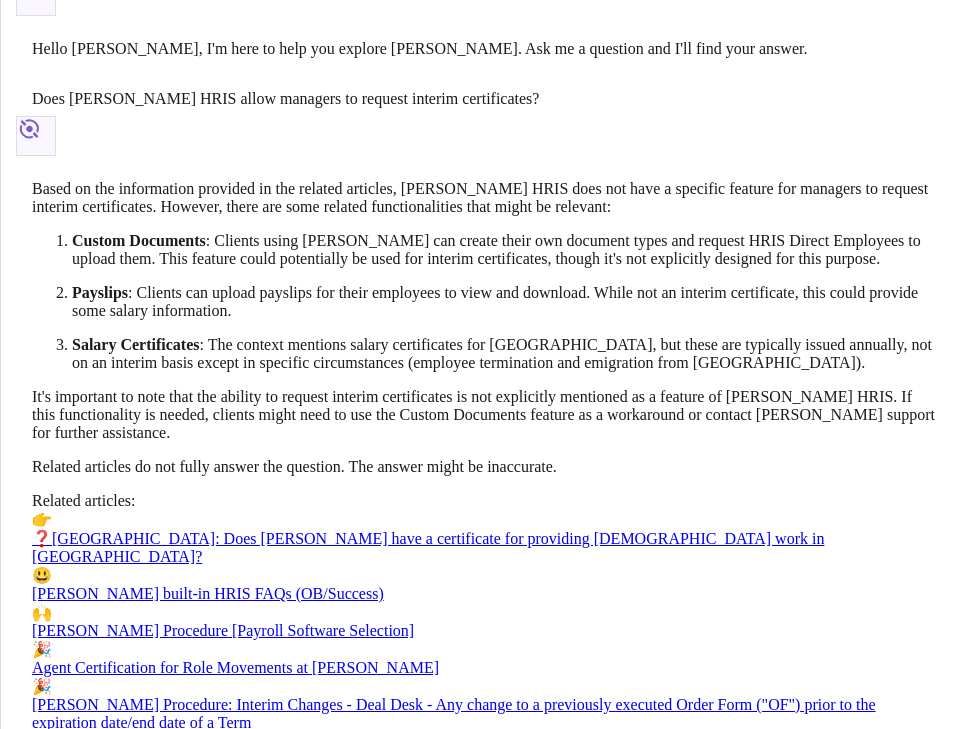 scroll, scrollTop: 525, scrollLeft: 0, axis: vertical 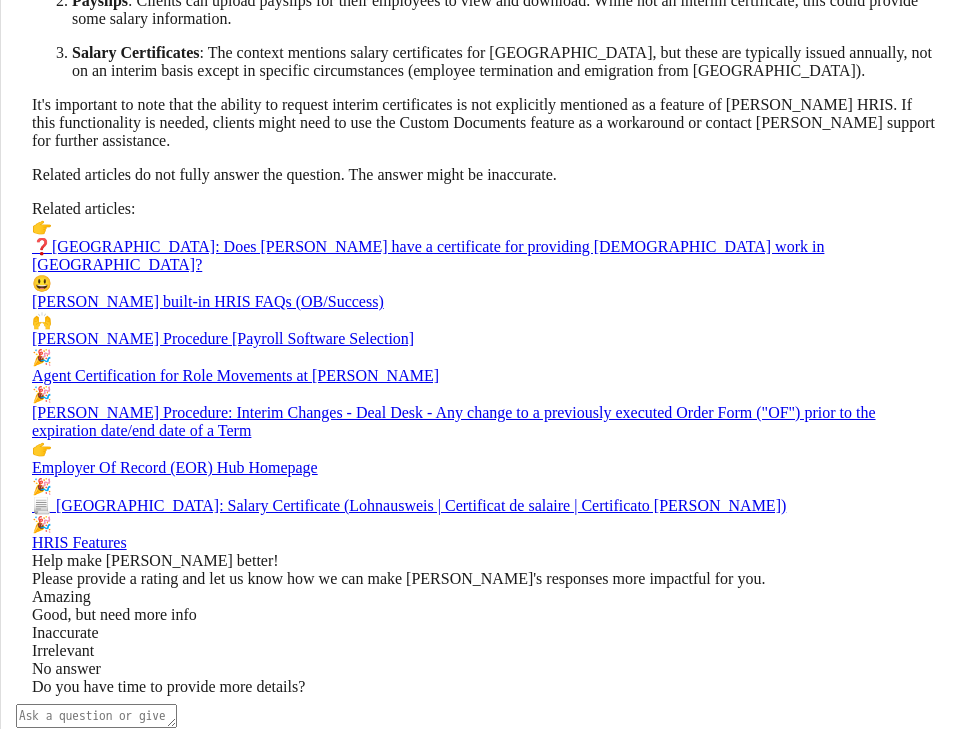 drag, startPoint x: 395, startPoint y: 378, endPoint x: 475, endPoint y: 535, distance: 176.20726 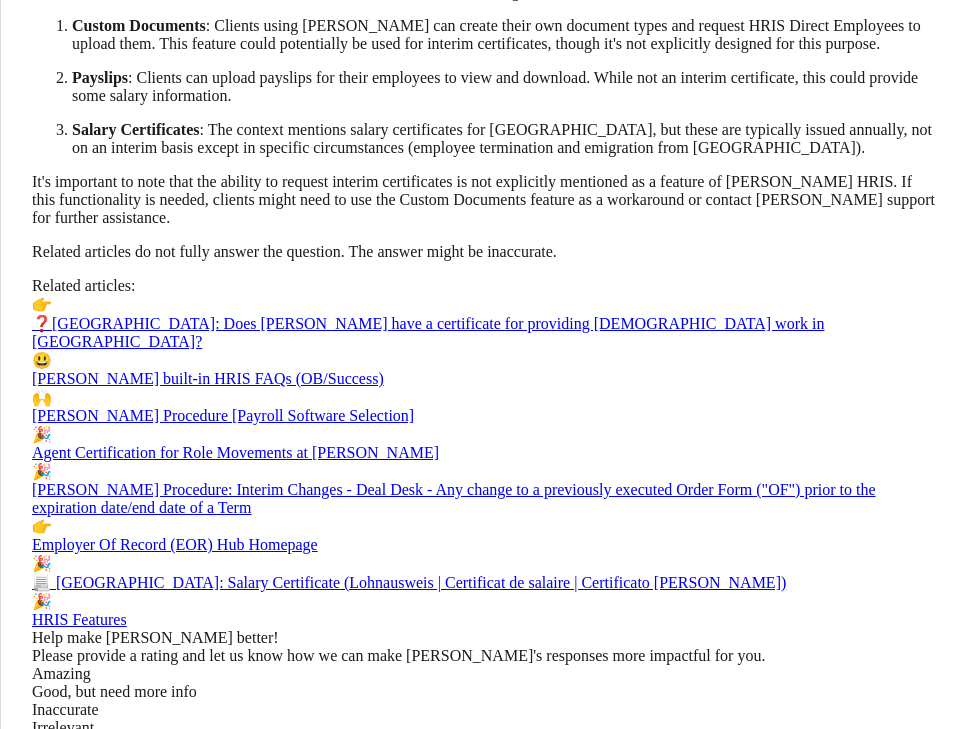 scroll, scrollTop: 749, scrollLeft: 0, axis: vertical 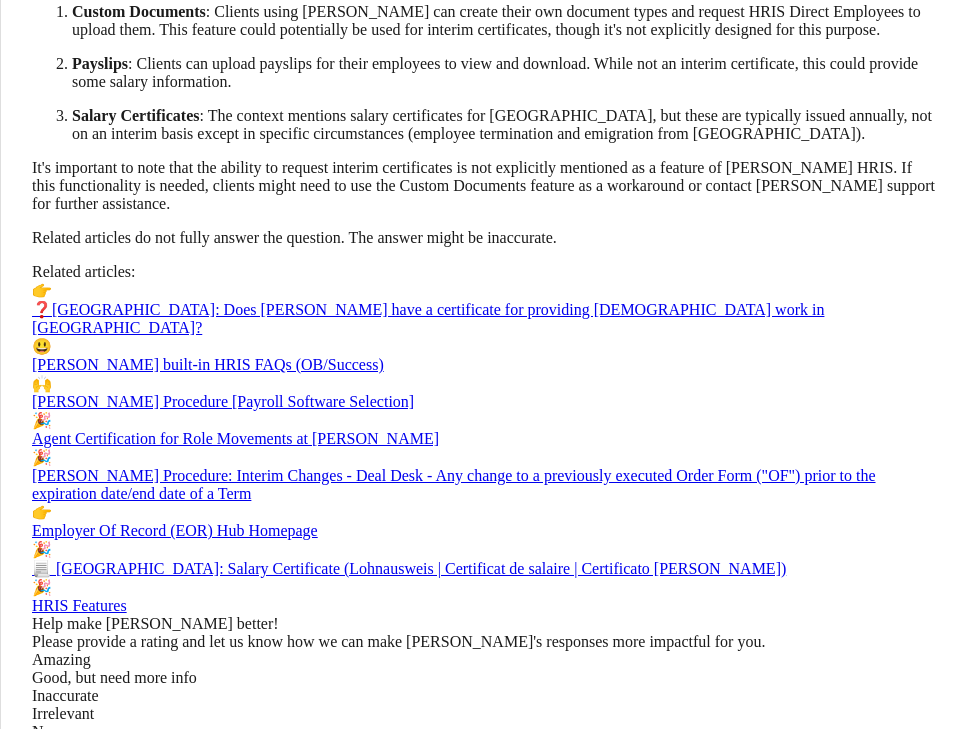 drag, startPoint x: 491, startPoint y: 615, endPoint x: 392, endPoint y: 159, distance: 466.623 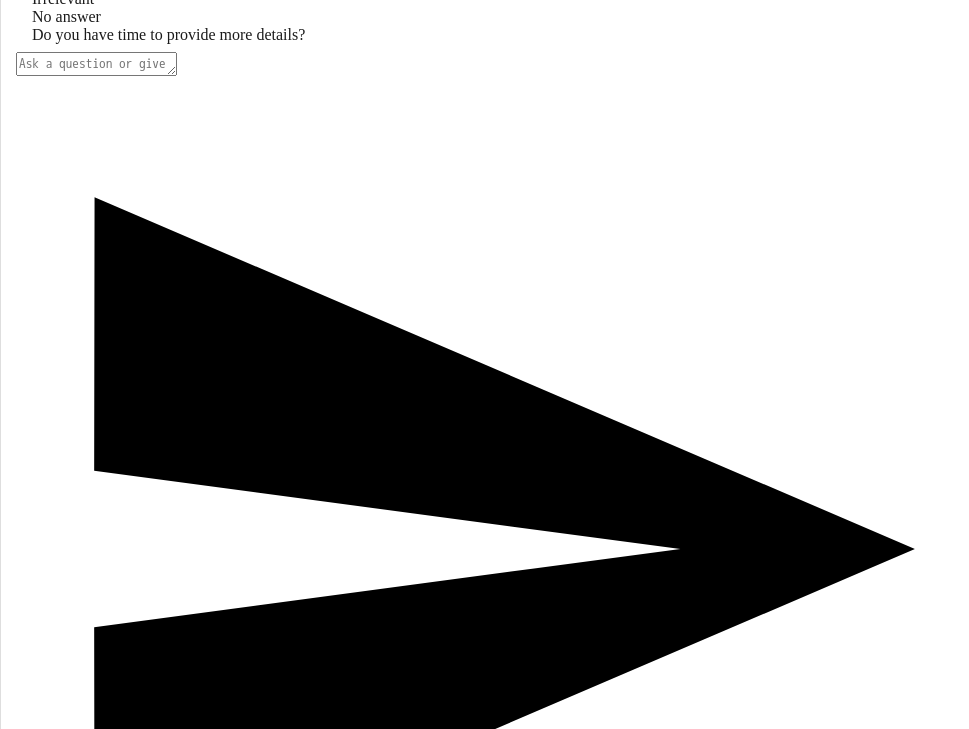 scroll, scrollTop: 1596, scrollLeft: 0, axis: vertical 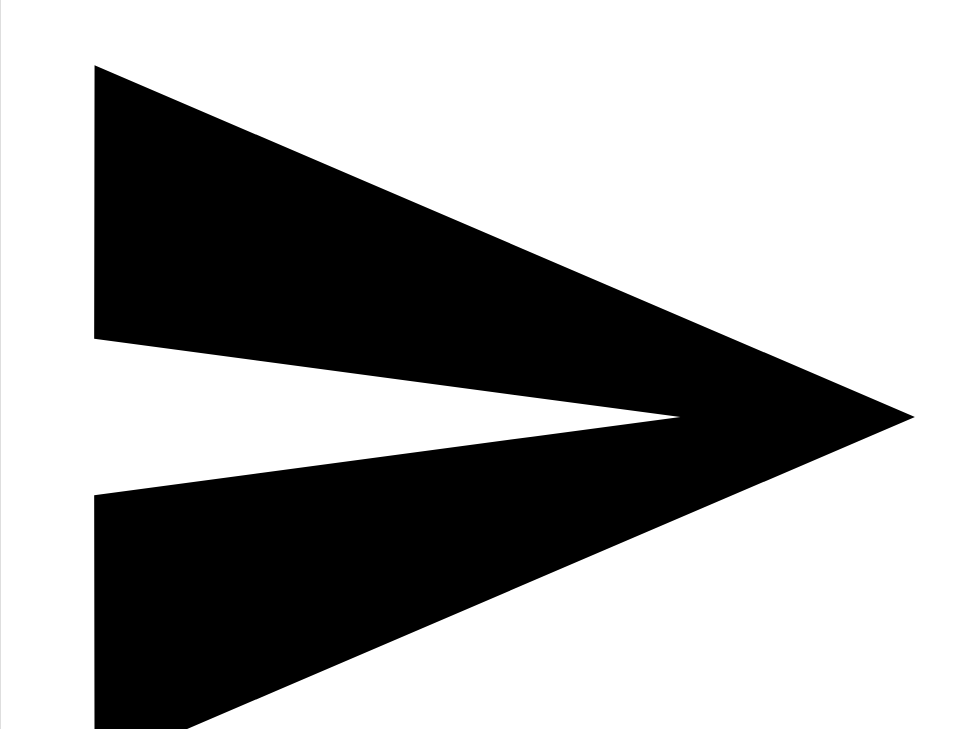 click on "Amazing" at bounding box center (485, -187) 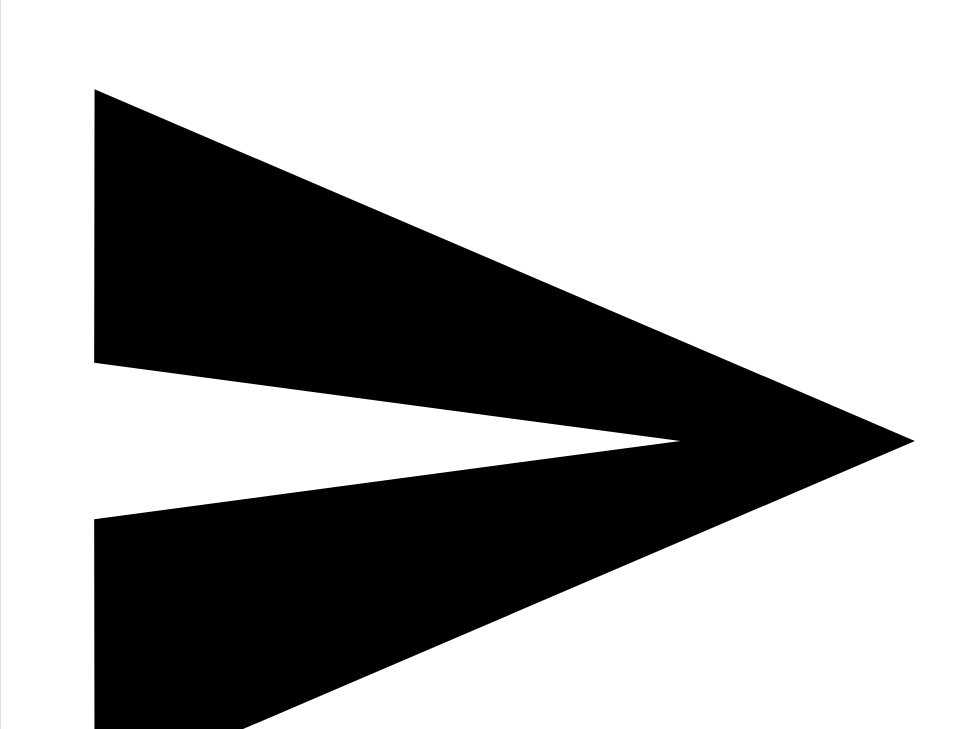 type on "Can [PERSON_NAME] HRIS handle simple applications like registering children for company holiday care or company-owned daycare?" 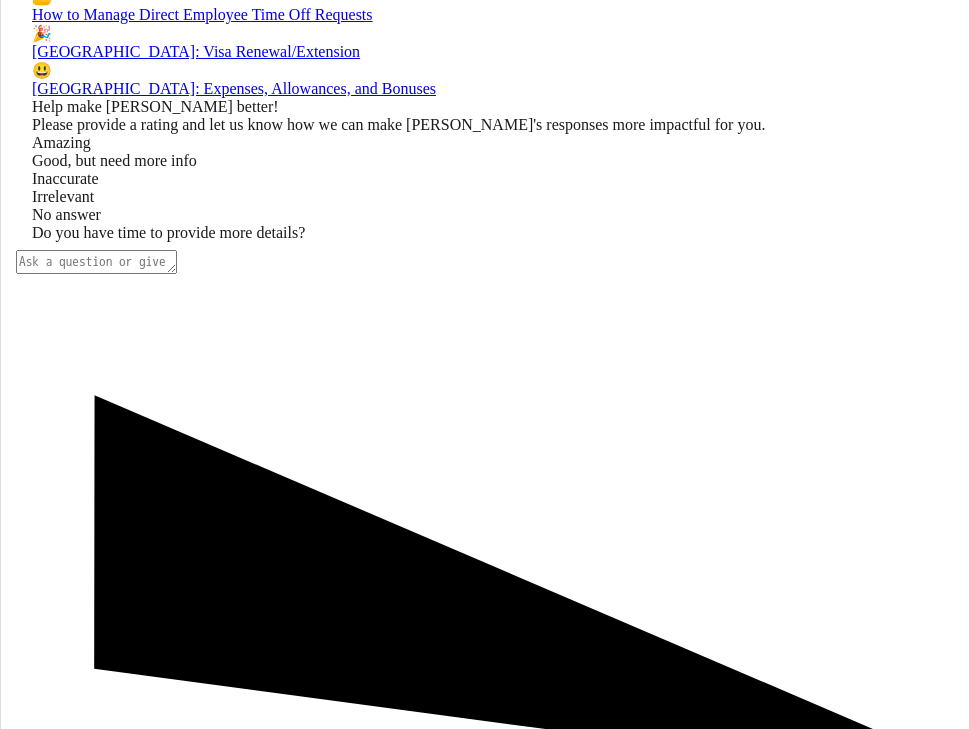 scroll, scrollTop: 2348, scrollLeft: 0, axis: vertical 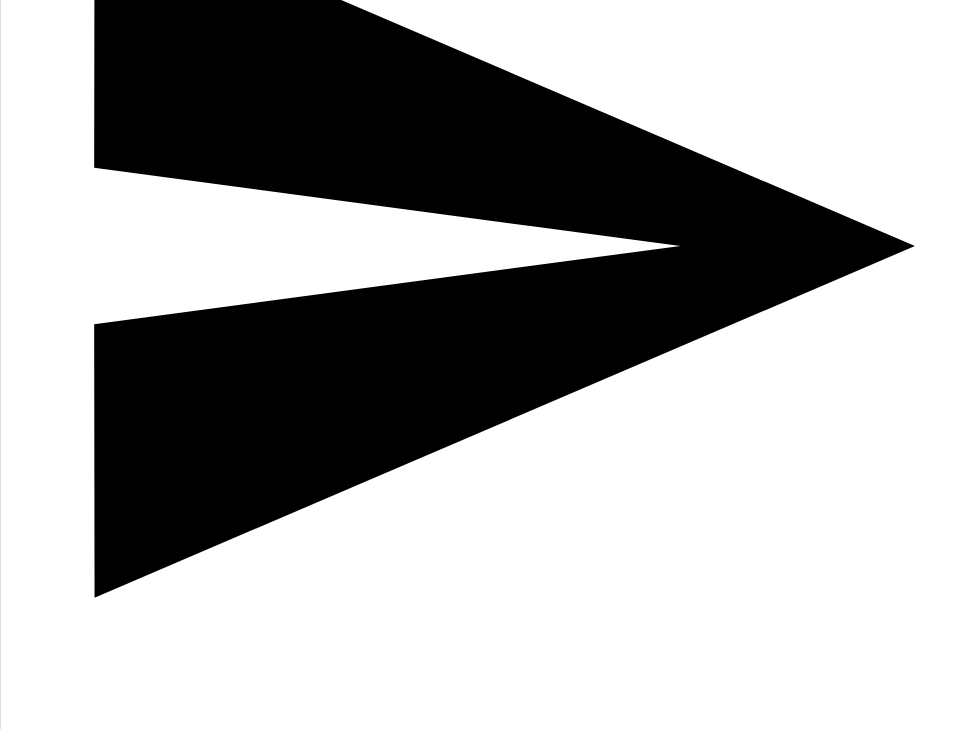 click on "Inaccurate" at bounding box center [65, -323] 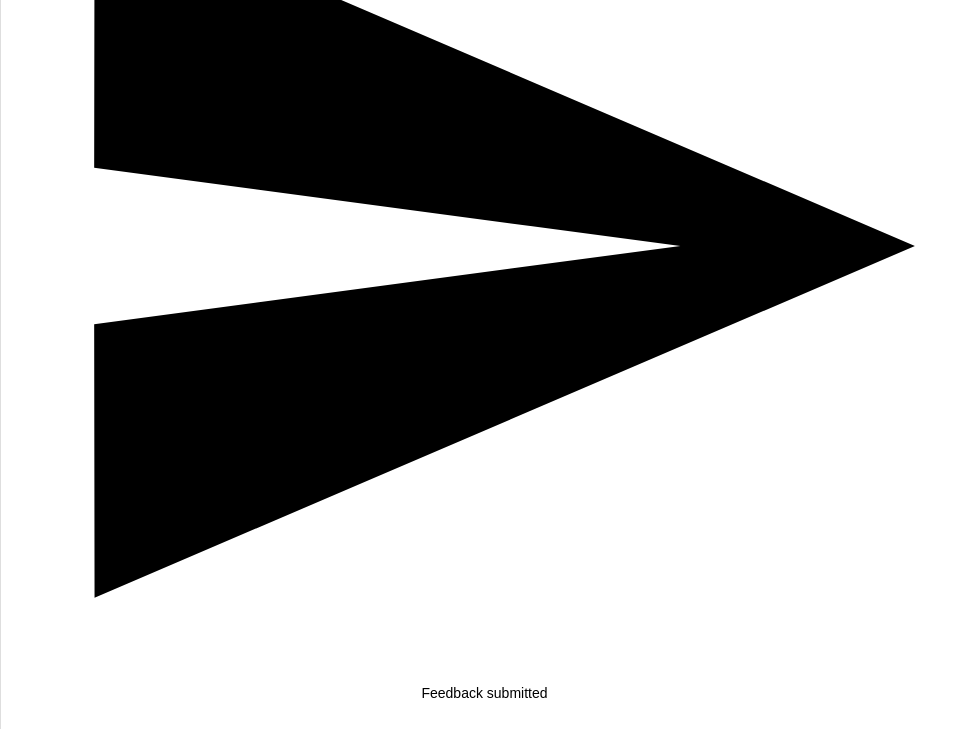 click at bounding box center [96, -239] 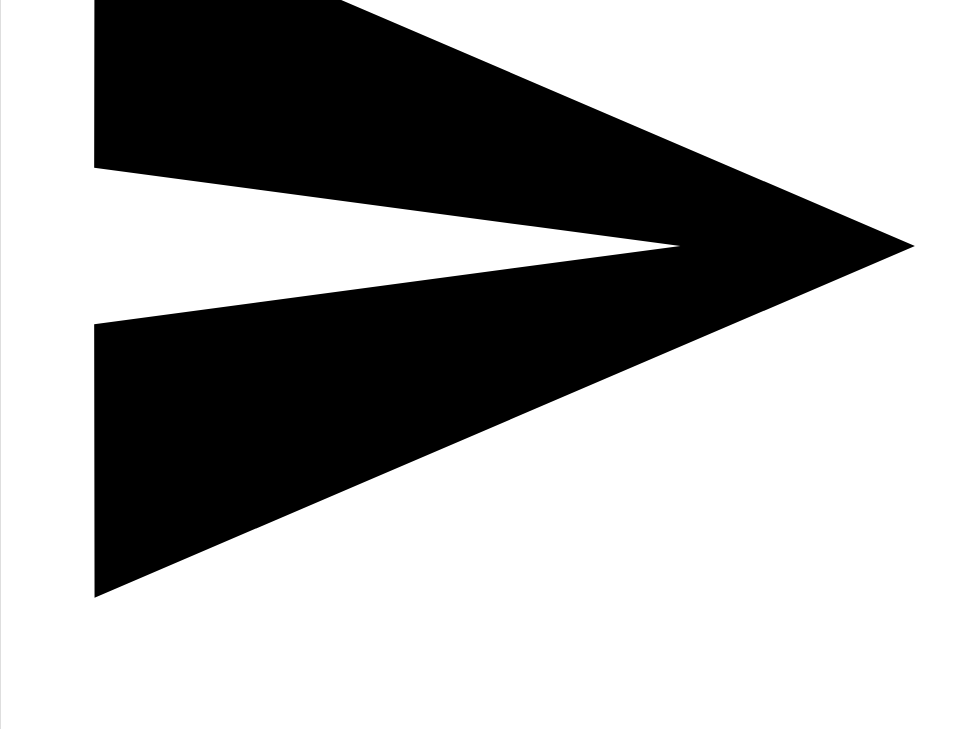 paste on "Can [PERSON_NAME] HRIS handle registration for appointments like pension advice, G-examinations, and vaccination appointments?" 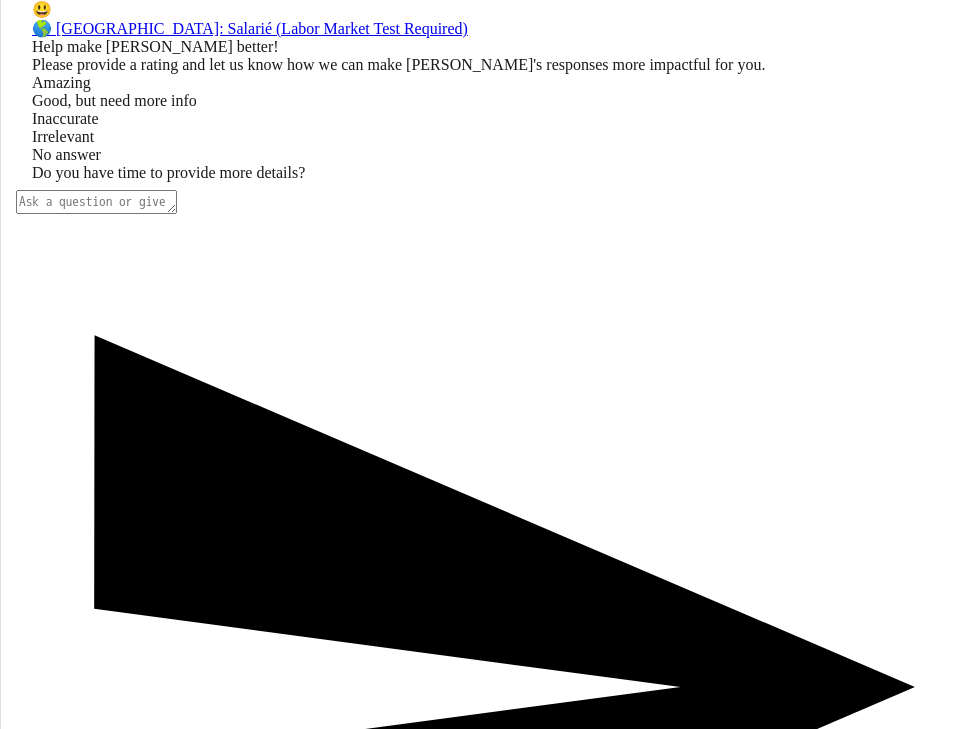scroll, scrollTop: 3390, scrollLeft: 0, axis: vertical 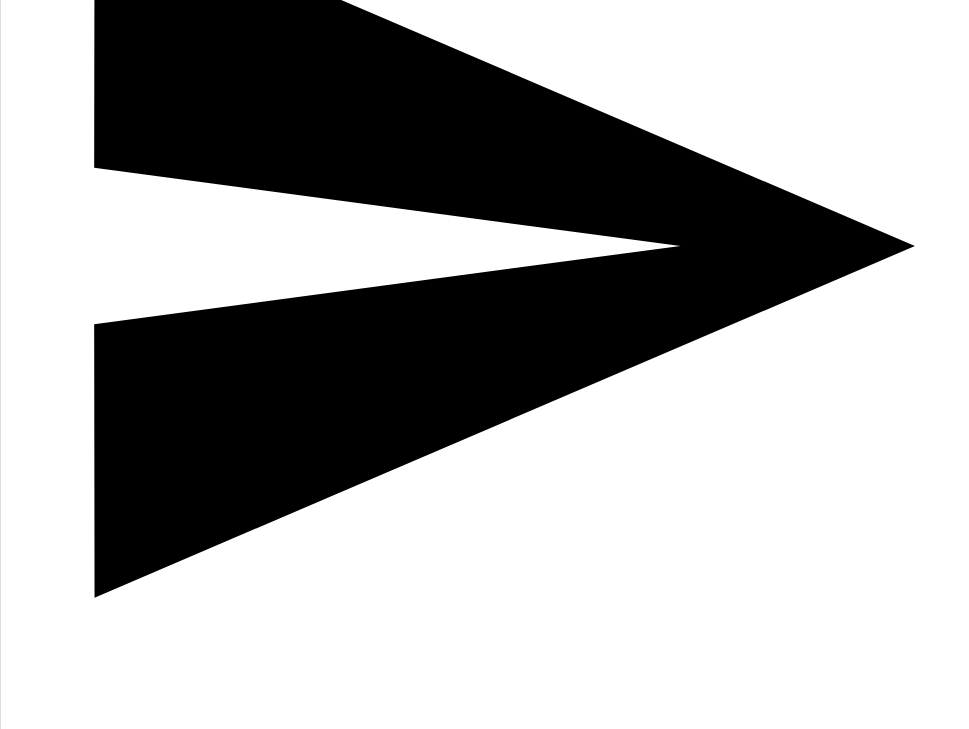 drag, startPoint x: 393, startPoint y: 404, endPoint x: 528, endPoint y: 509, distance: 171.0263 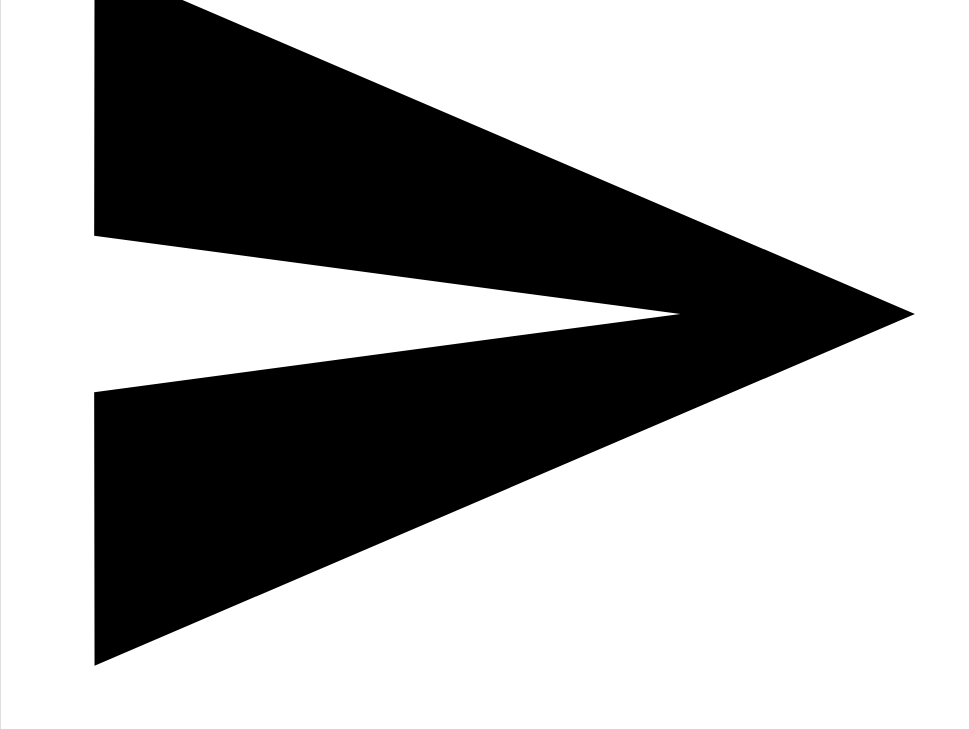 scroll, scrollTop: 3801, scrollLeft: 0, axis: vertical 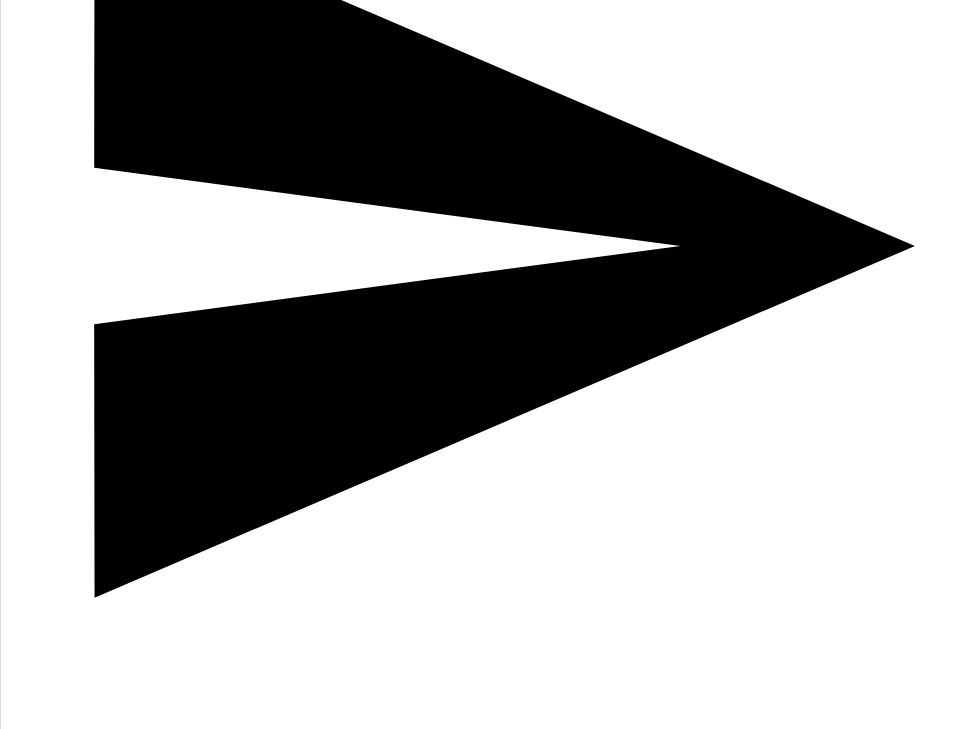 click at bounding box center (96, -239) 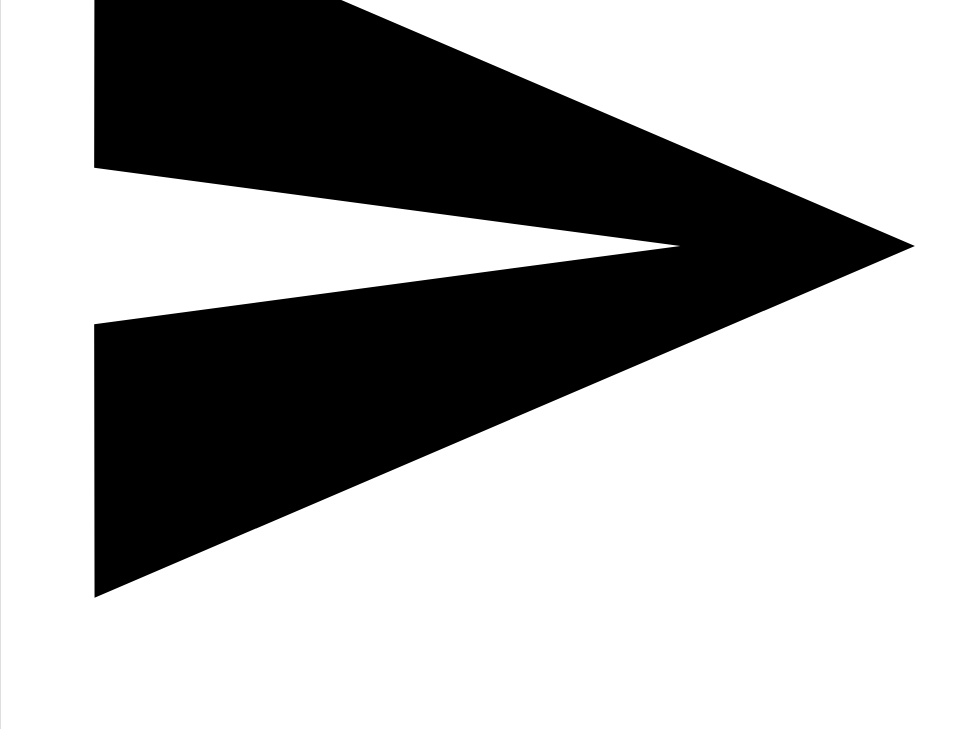 scroll, scrollTop: 5182, scrollLeft: 0, axis: vertical 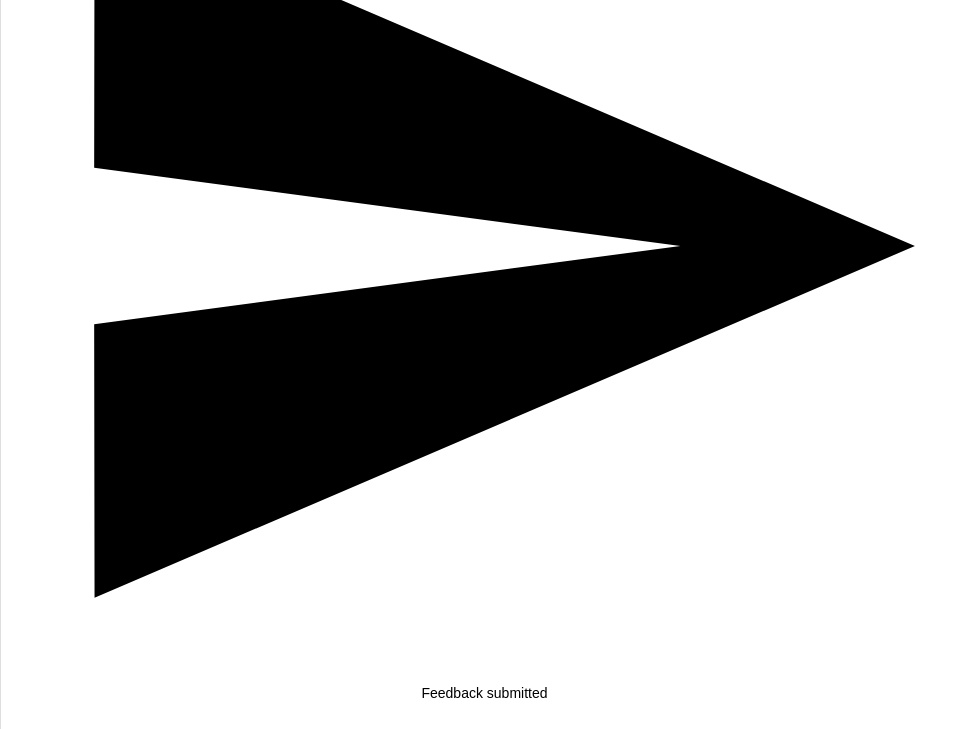 click at bounding box center (96, -239) 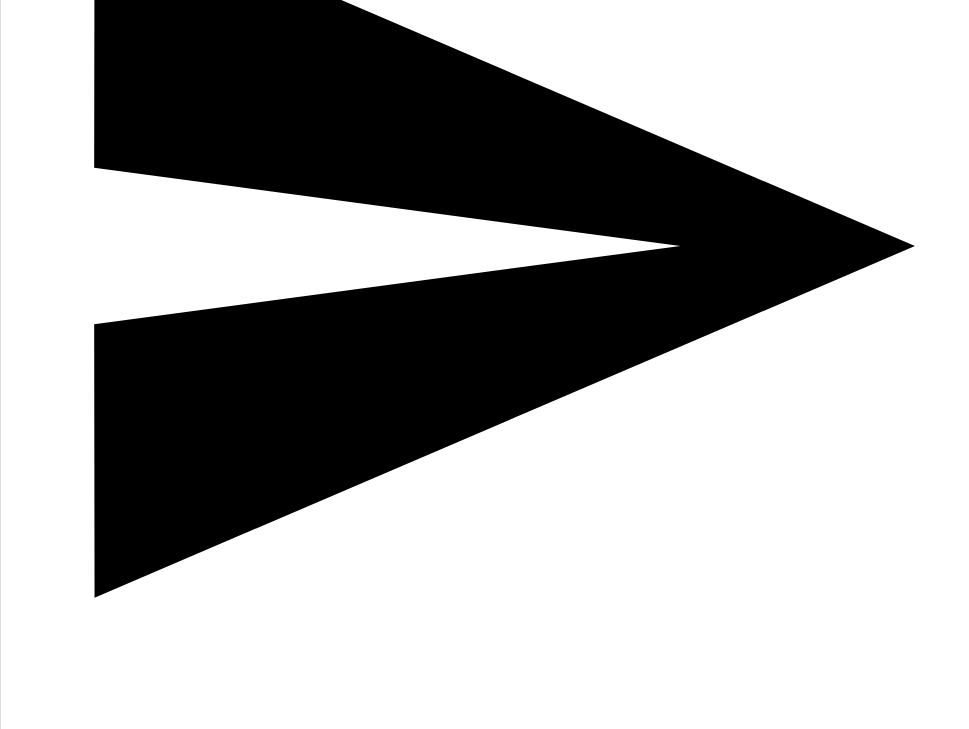 type on "Does [PERSON_NAME] Employee Self-Service (ESS) provide an overview of contract components like notice period, salary, and probationary period?" 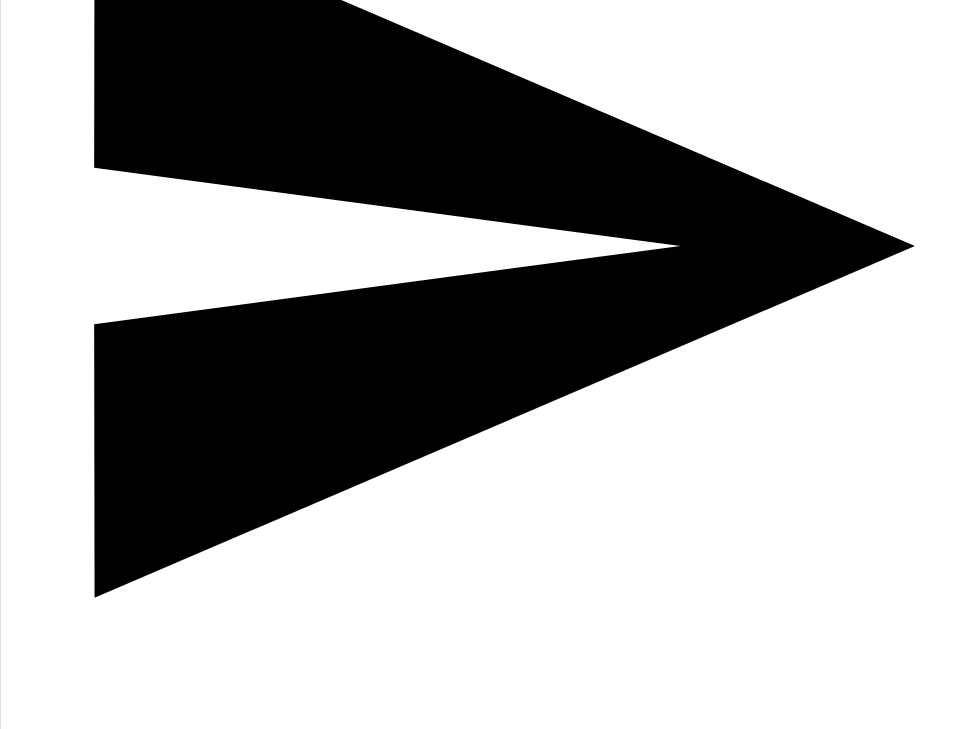 scroll, scrollTop: 6564, scrollLeft: 0, axis: vertical 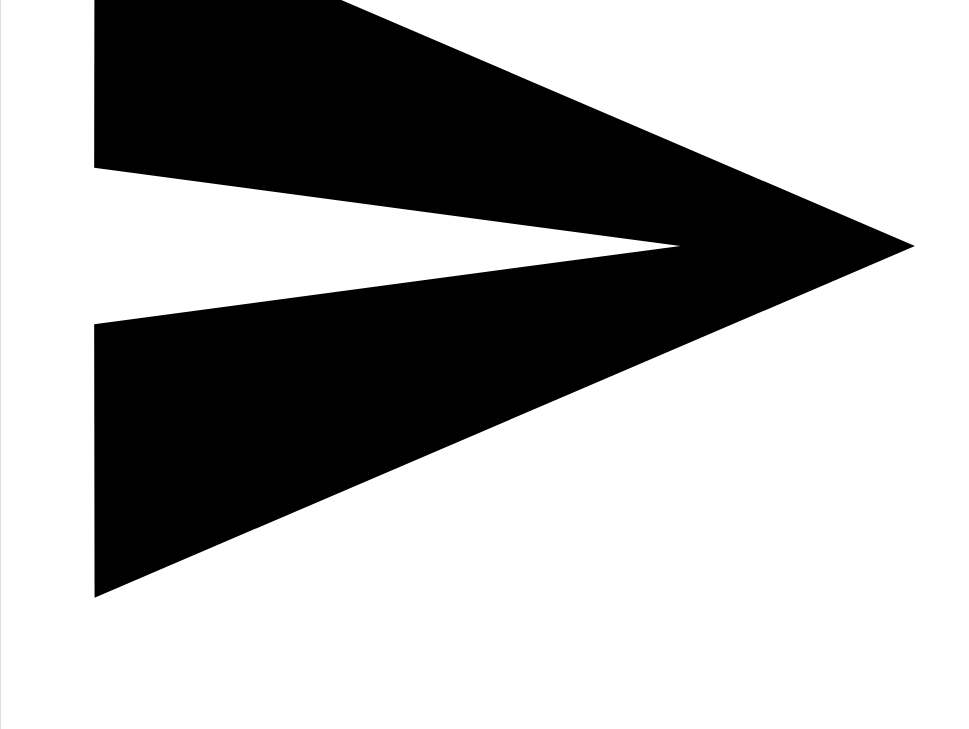 type on "Does [PERSON_NAME] solution provide employees with an overview of their personal data (address, bank details, income tax class, child allowances, children for long-term care insurance) with the option to make system-validated changes, some requiring proof like a marriage certificate for a name change?" 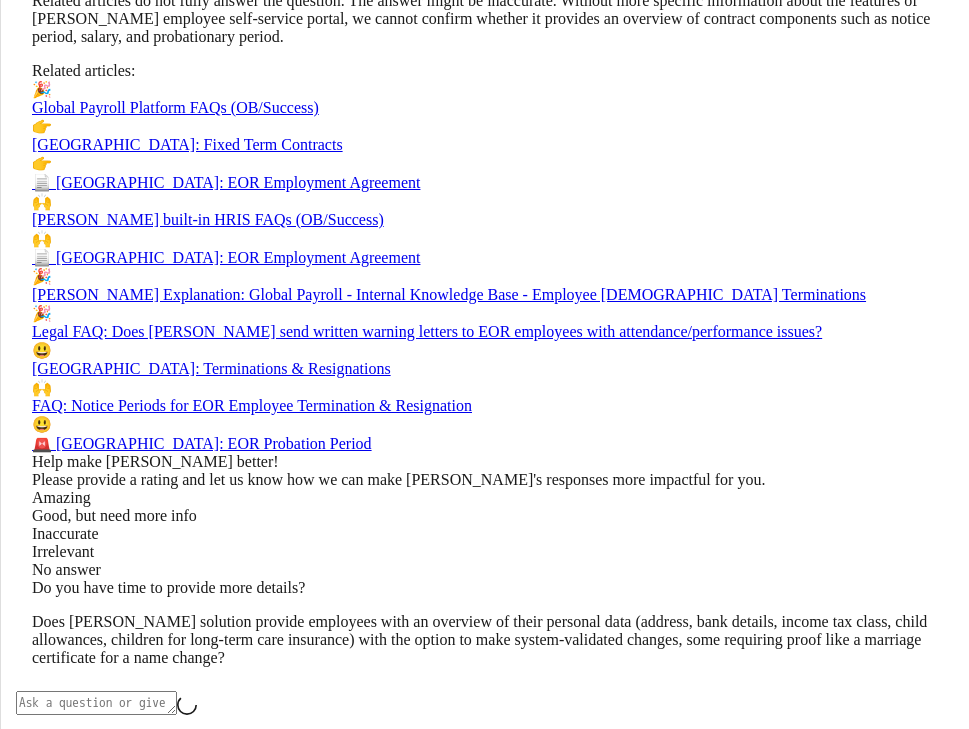 scroll, scrollTop: 7667, scrollLeft: 0, axis: vertical 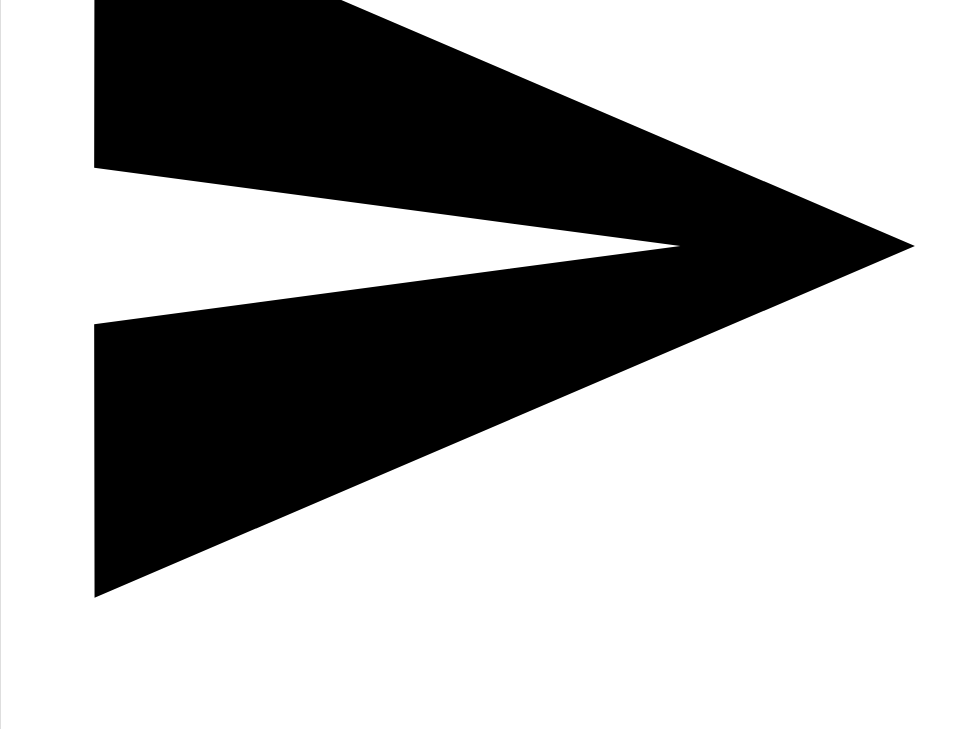 drag, startPoint x: 394, startPoint y: 174, endPoint x: 775, endPoint y: 156, distance: 381.42496 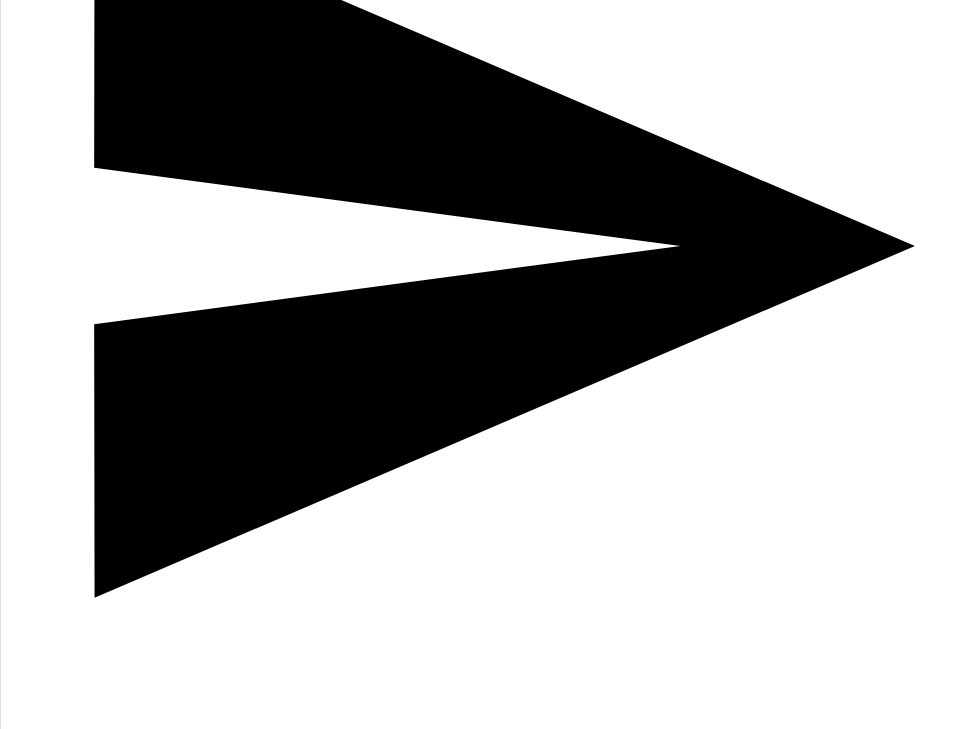 type on "Can [PERSON_NAME] solution allow employees to upload documents like family and trainee certificates for storage, either directly in HCM or, for specific countries, in existing Document Management Systems such as PeopleDoc in [GEOGRAPHIC_DATA]?" 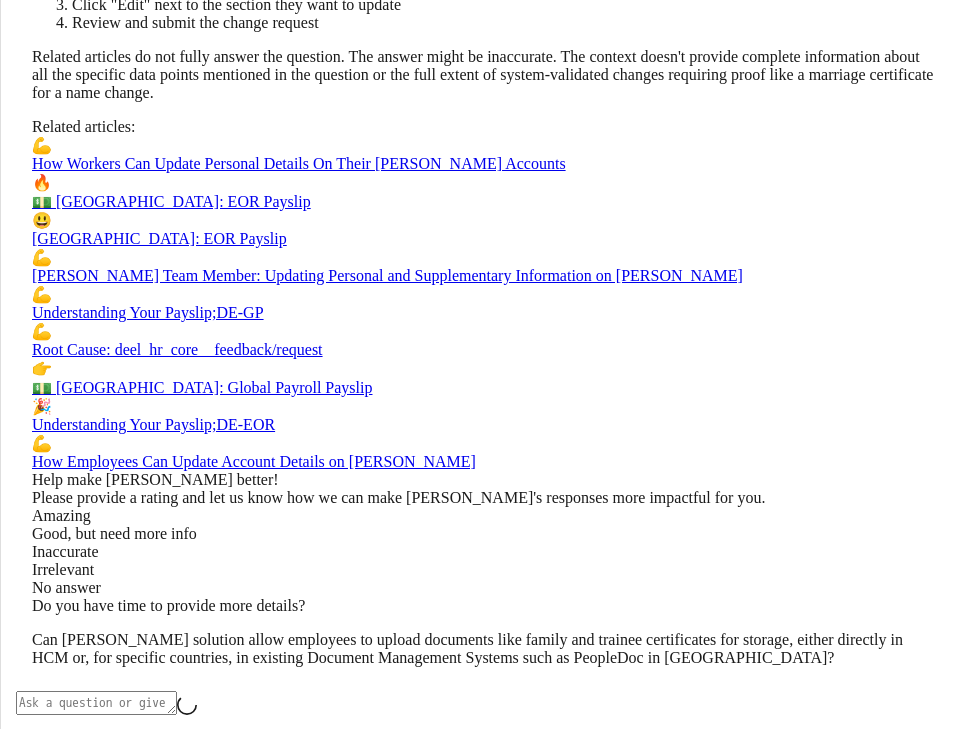 scroll, scrollTop: 9531, scrollLeft: 0, axis: vertical 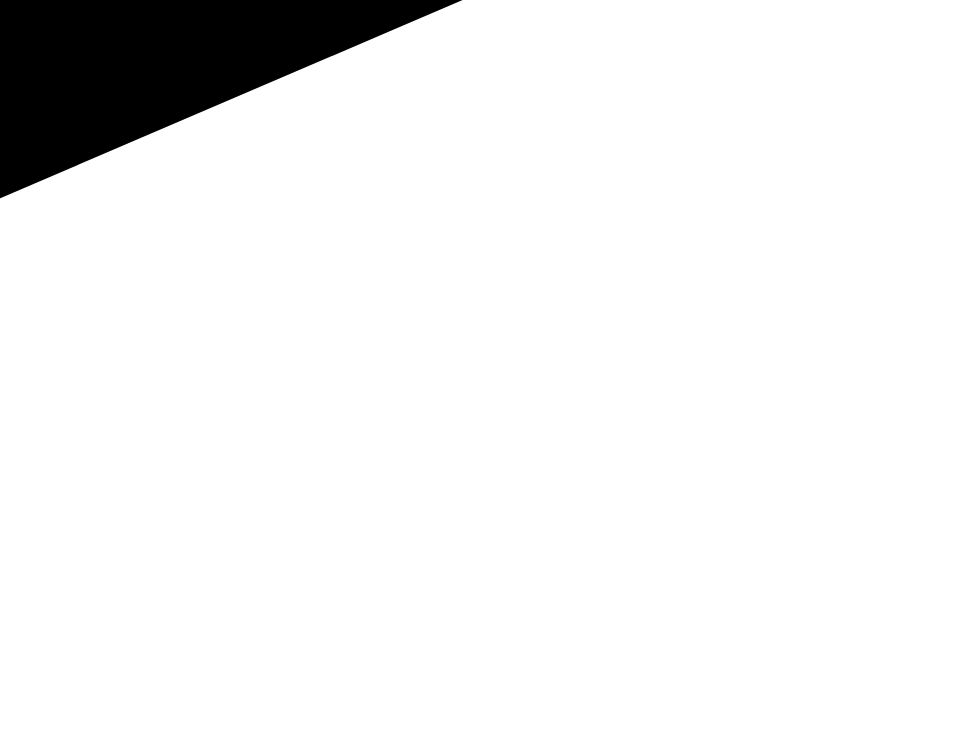 drag, startPoint x: 397, startPoint y: 223, endPoint x: 546, endPoint y: 267, distance: 155.36087 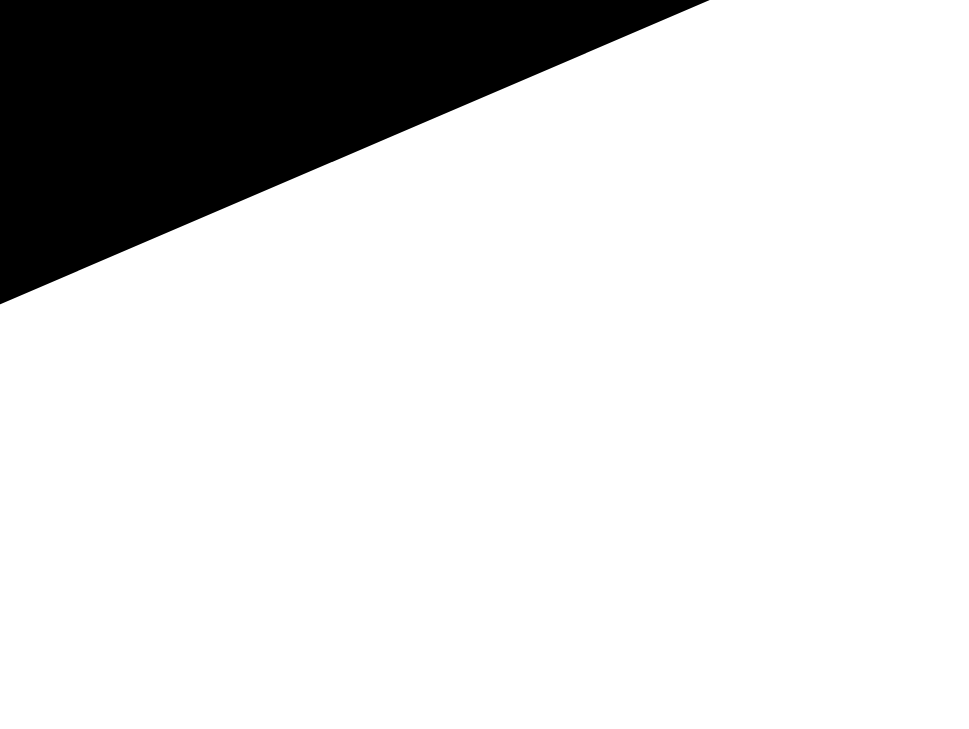 scroll, scrollTop: 9803, scrollLeft: 0, axis: vertical 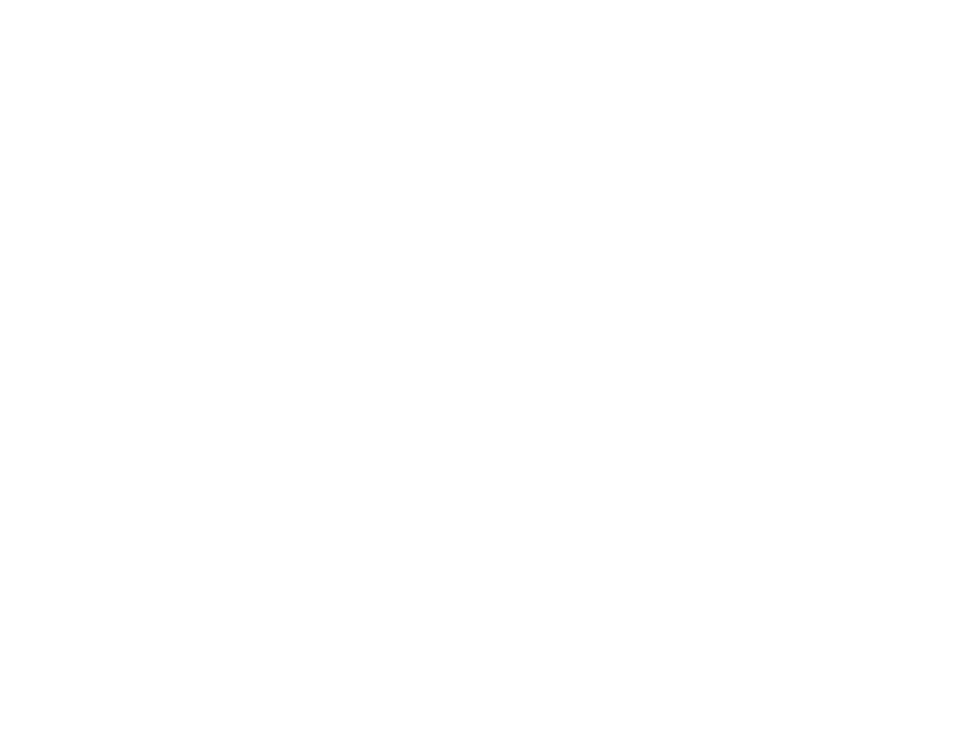 drag, startPoint x: 394, startPoint y: 300, endPoint x: 662, endPoint y: 264, distance: 270.4071 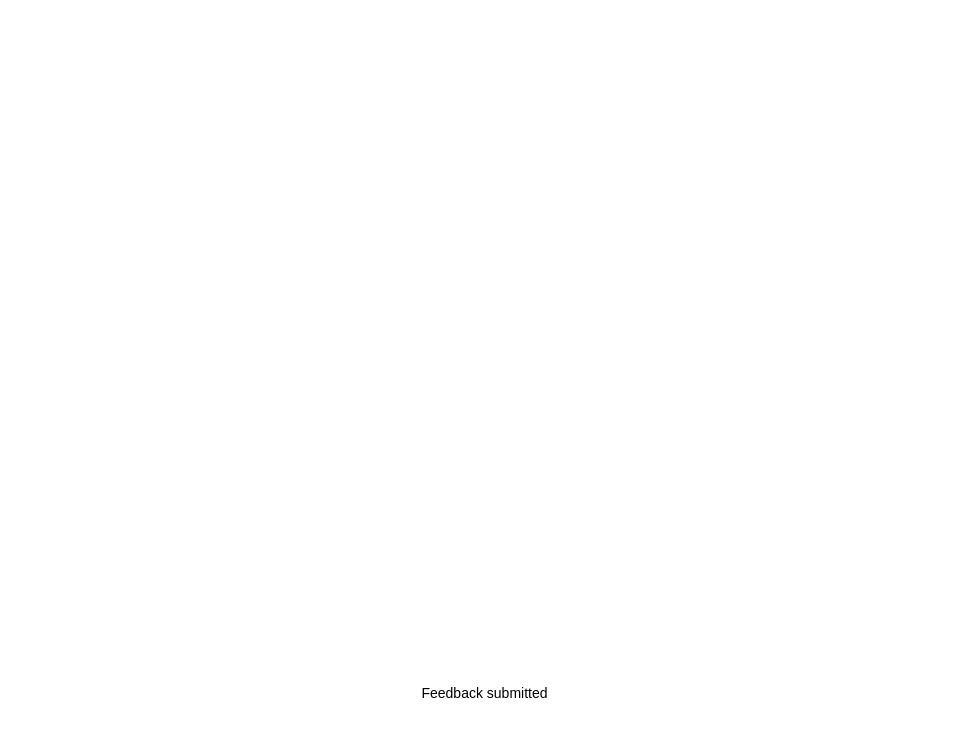 click on "Feedback submitted" at bounding box center [484, 693] 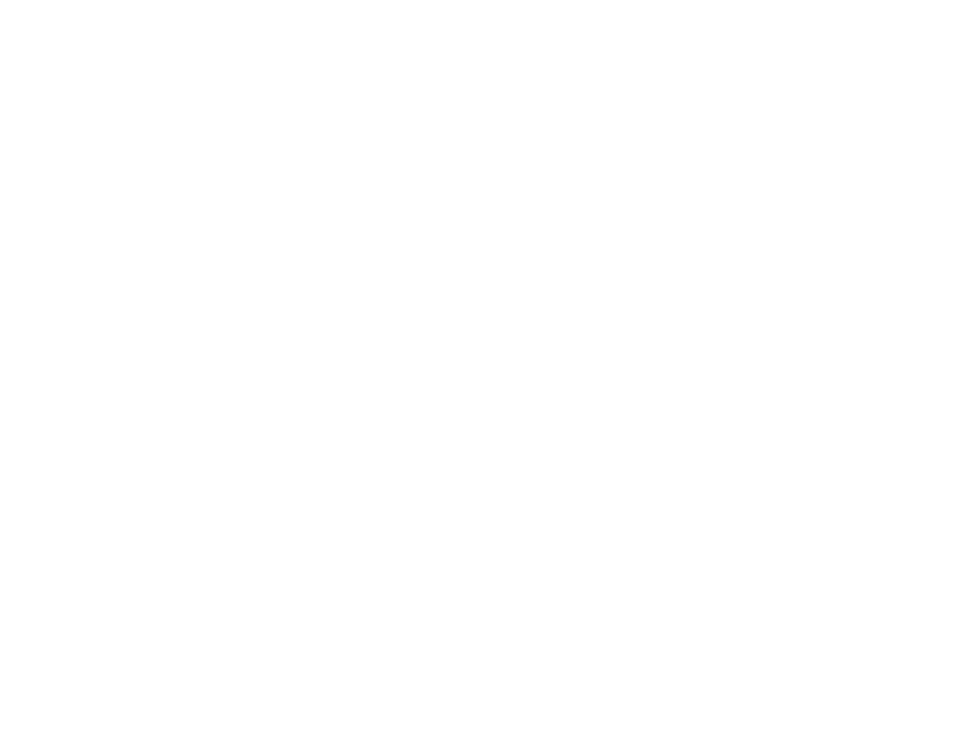 type on "Does [PERSON_NAME] solution display internal contact persons like managers, IT, and HR to employees?" 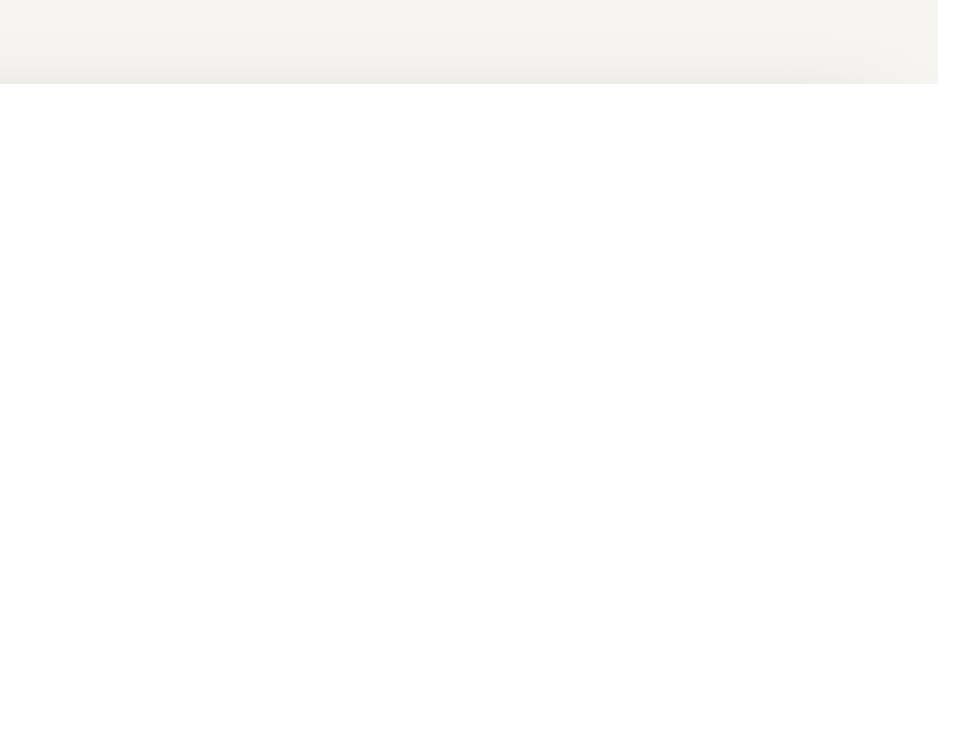 scroll, scrollTop: 11312, scrollLeft: 0, axis: vertical 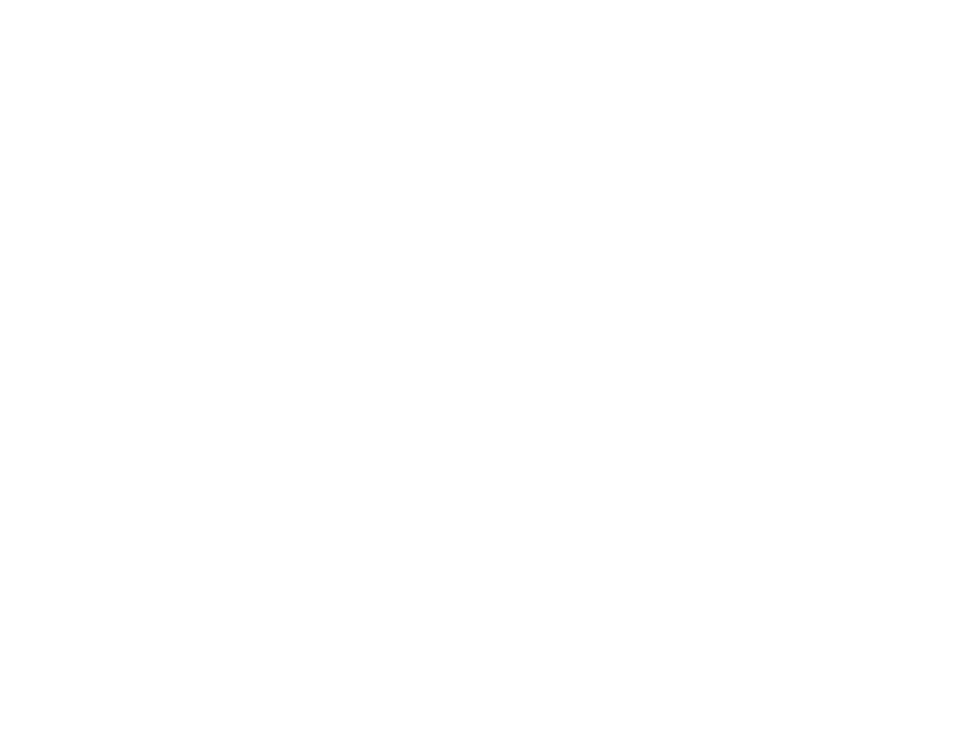 drag, startPoint x: 395, startPoint y: 231, endPoint x: 722, endPoint y: 392, distance: 364.48593 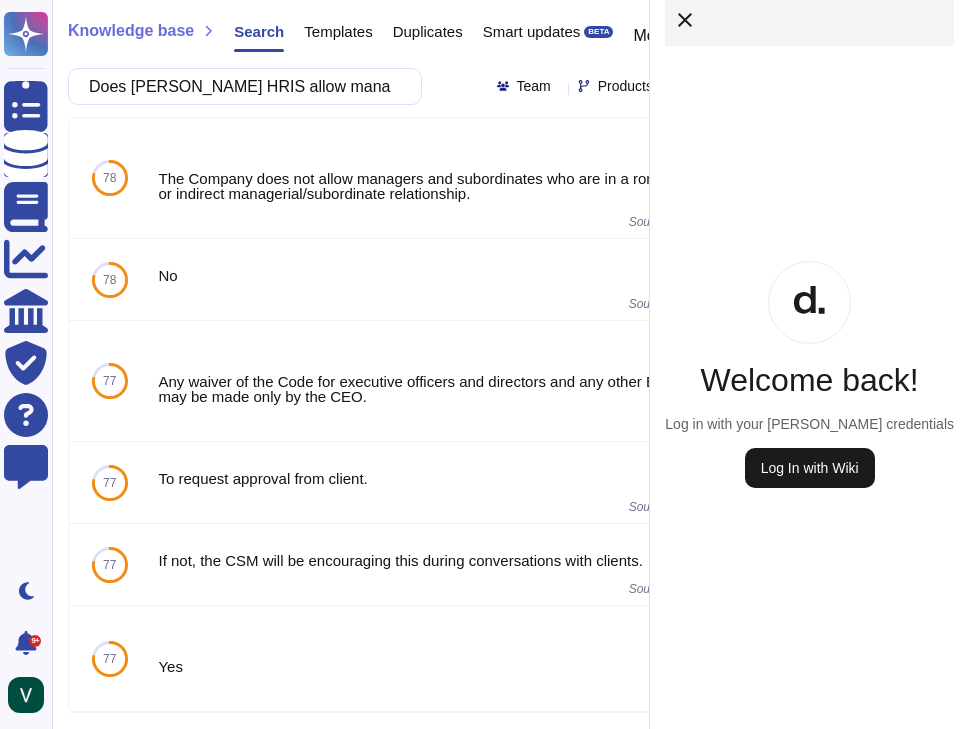 scroll, scrollTop: 0, scrollLeft: 0, axis: both 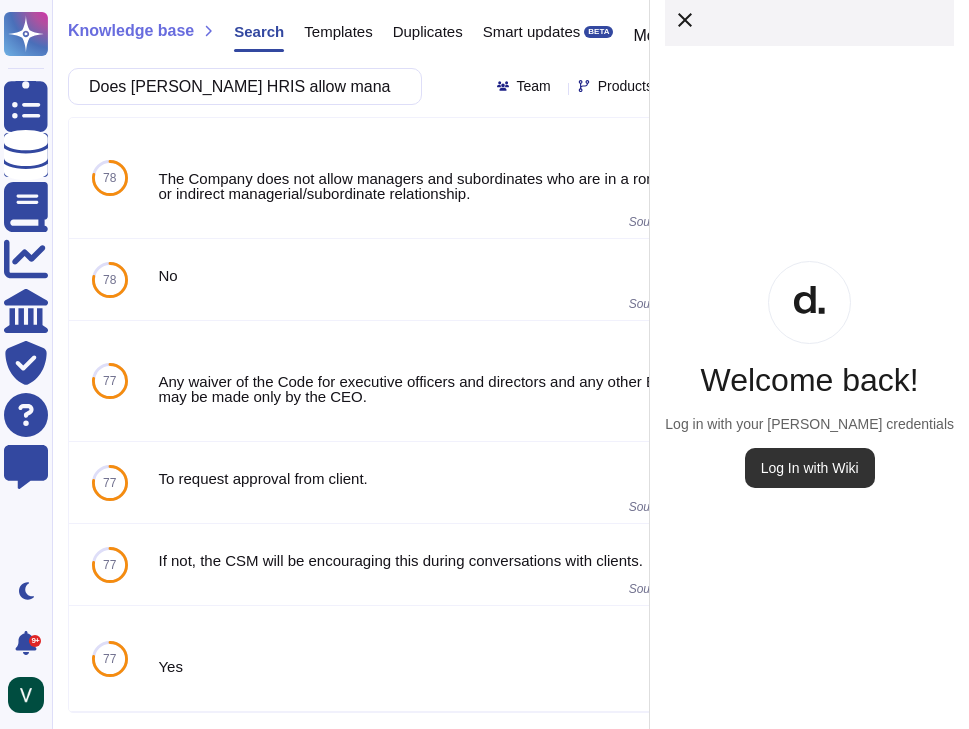 drag, startPoint x: 616, startPoint y: 581, endPoint x: 616, endPoint y: 567, distance: 14 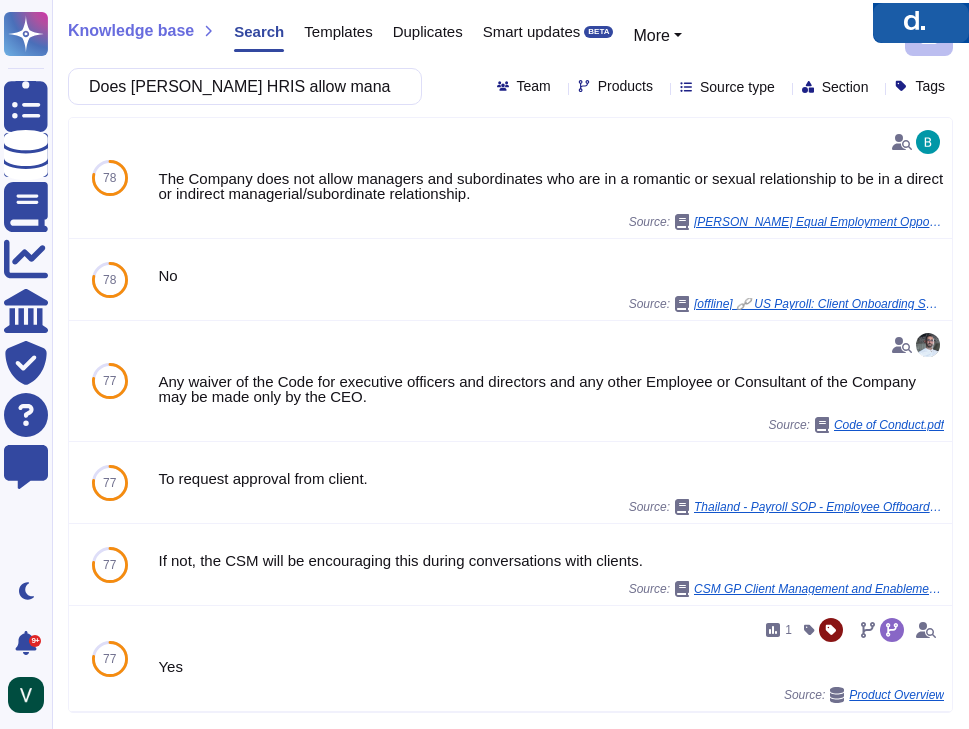 click at bounding box center (921, 23) 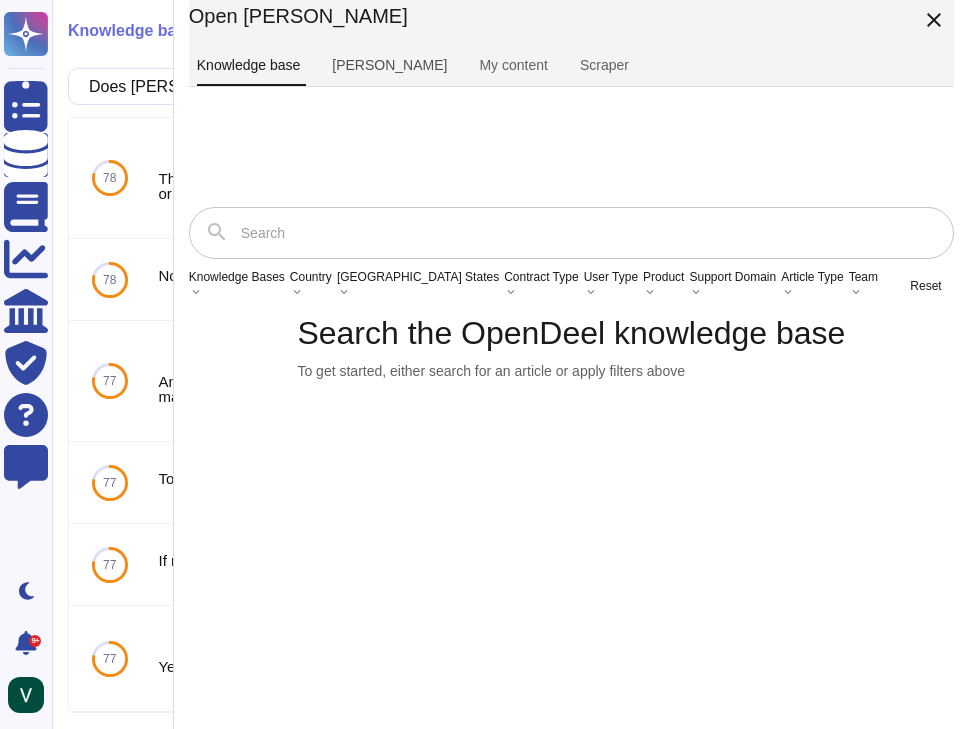 drag, startPoint x: 454, startPoint y: 82, endPoint x: 460, endPoint y: 94, distance: 13.416408 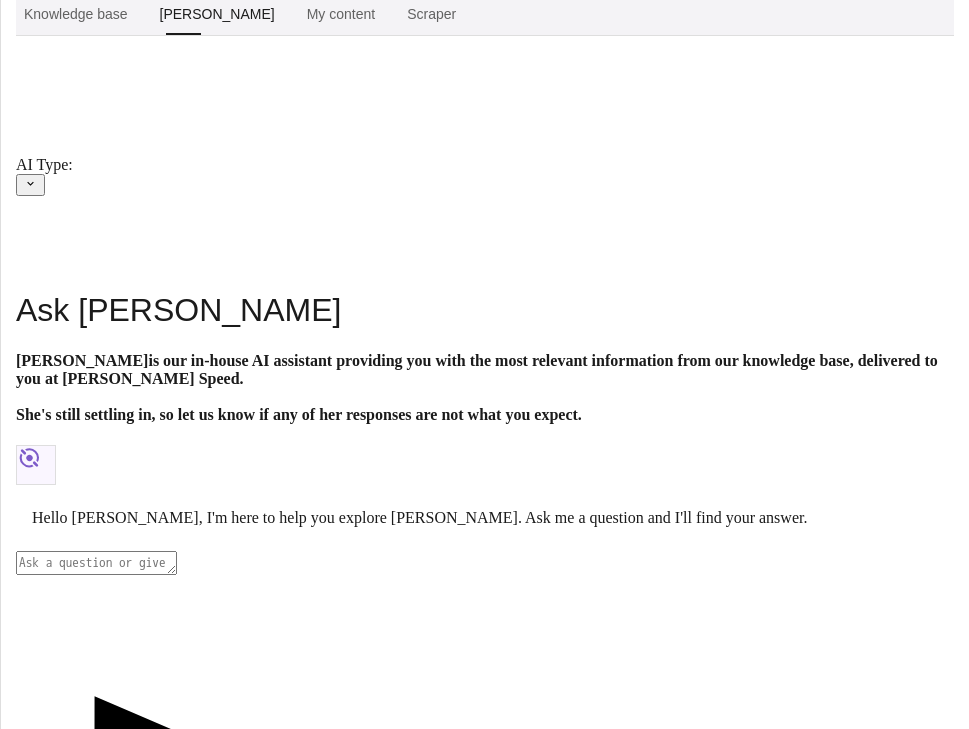 scroll, scrollTop: 201, scrollLeft: 0, axis: vertical 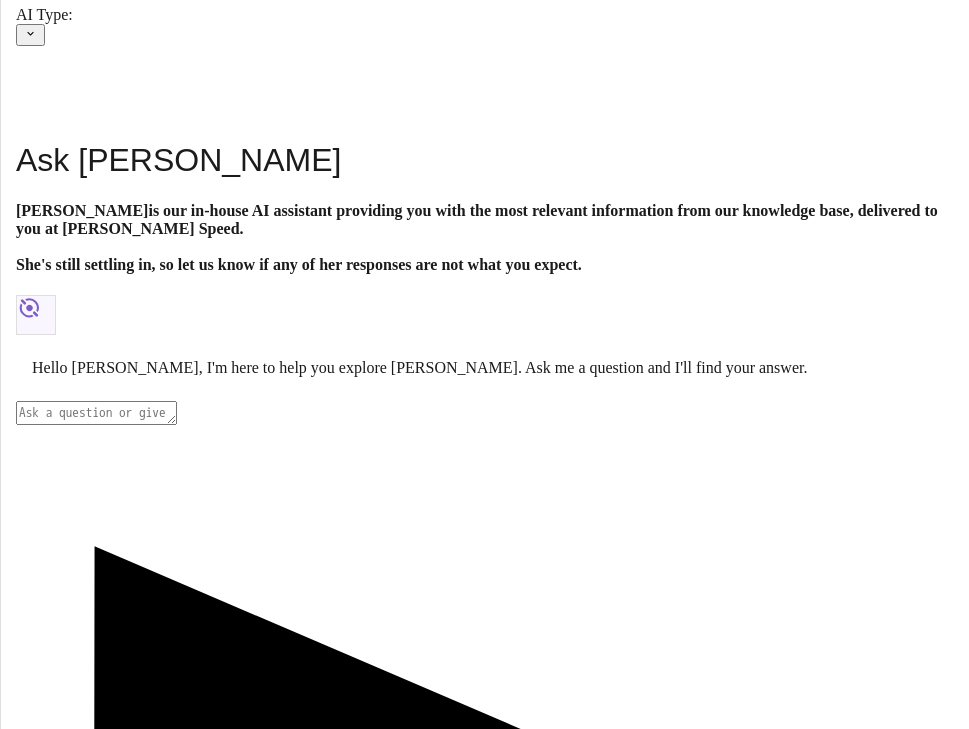 click at bounding box center (96, 413) 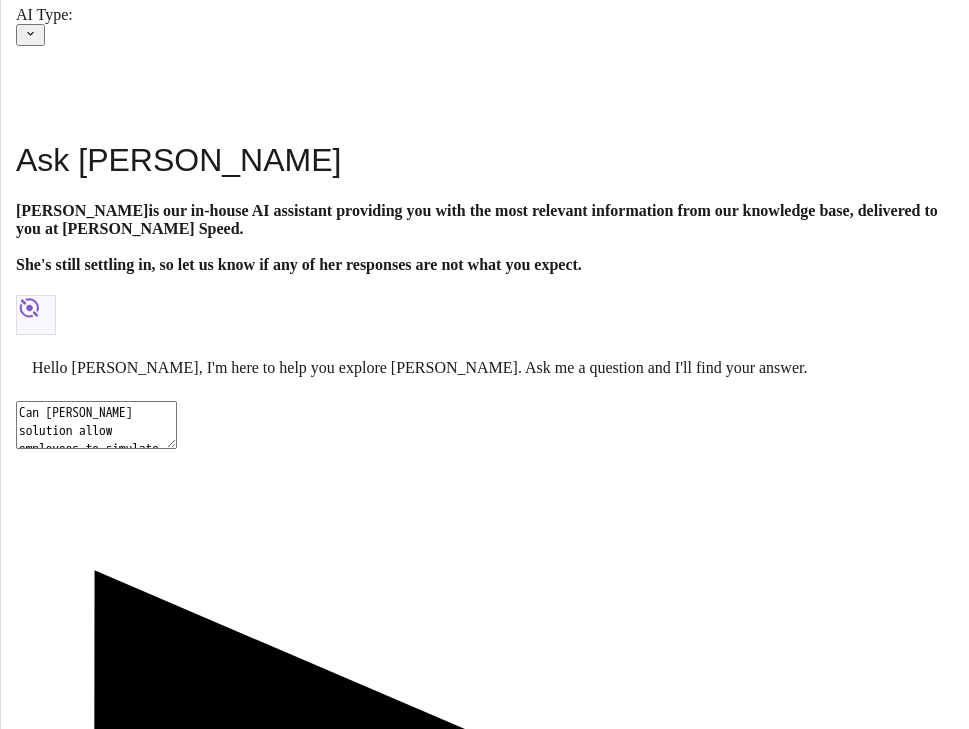 type on "Can [PERSON_NAME] solution allow employees to simulate salary calculations when changing [DEMOGRAPHIC_DATA] work levels or tax classes?" 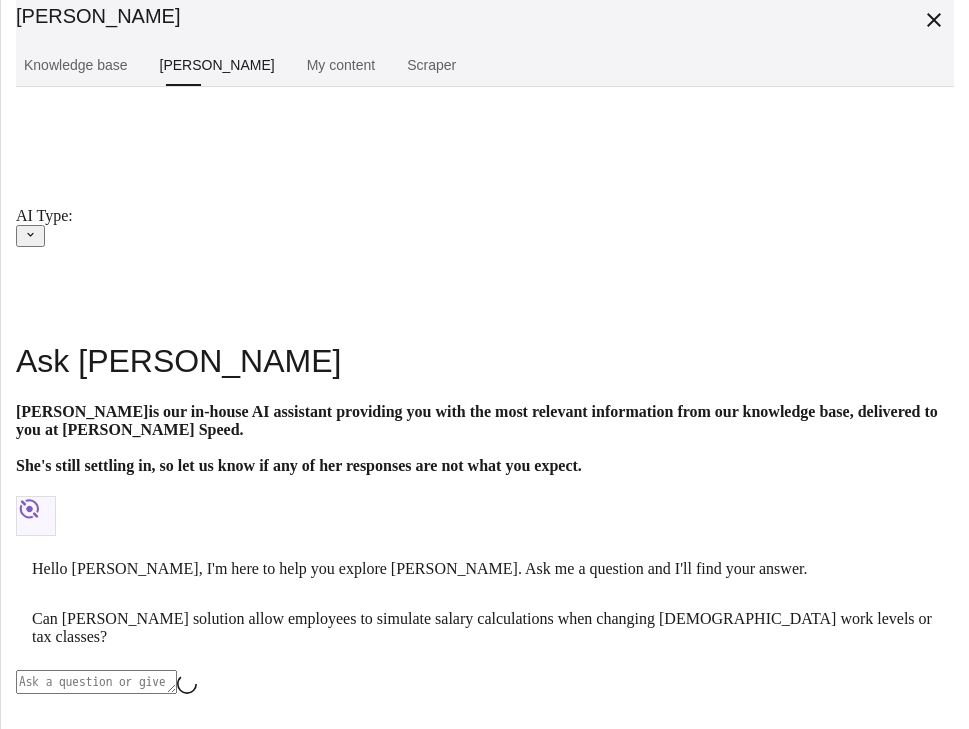 scroll, scrollTop: 366, scrollLeft: 0, axis: vertical 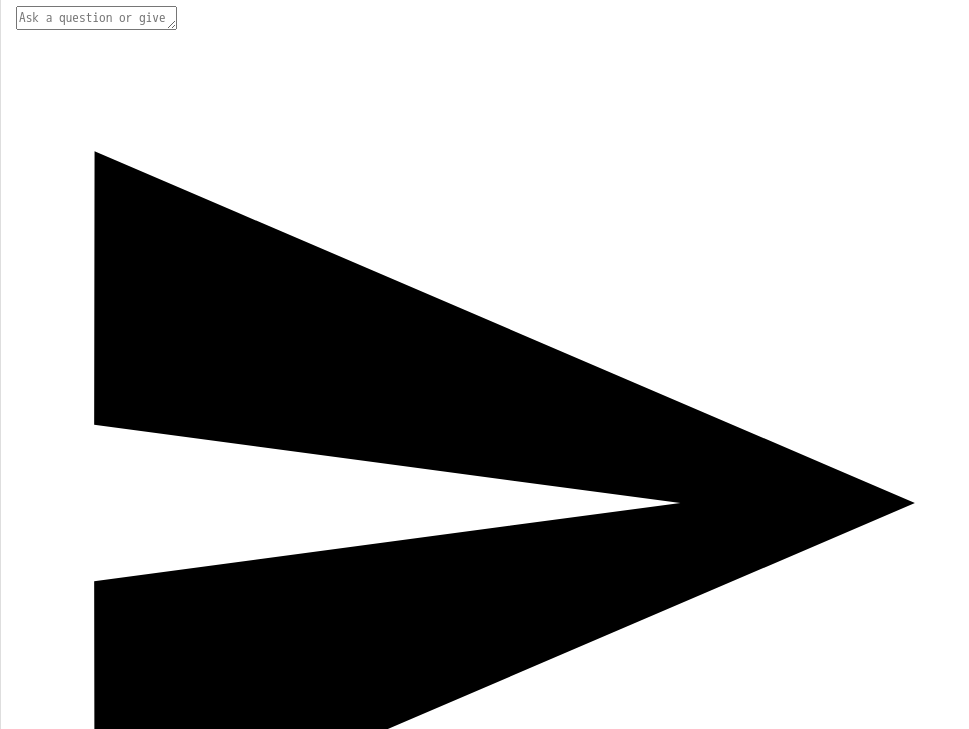 click on "Irrelevant" at bounding box center [485, -47] 